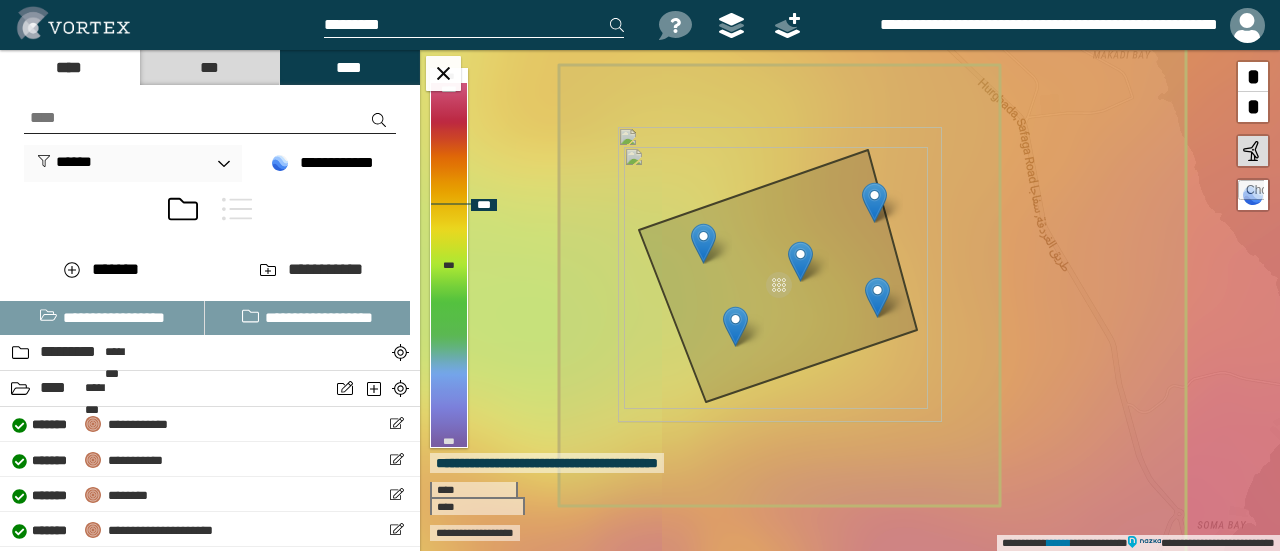 scroll, scrollTop: 0, scrollLeft: 0, axis: both 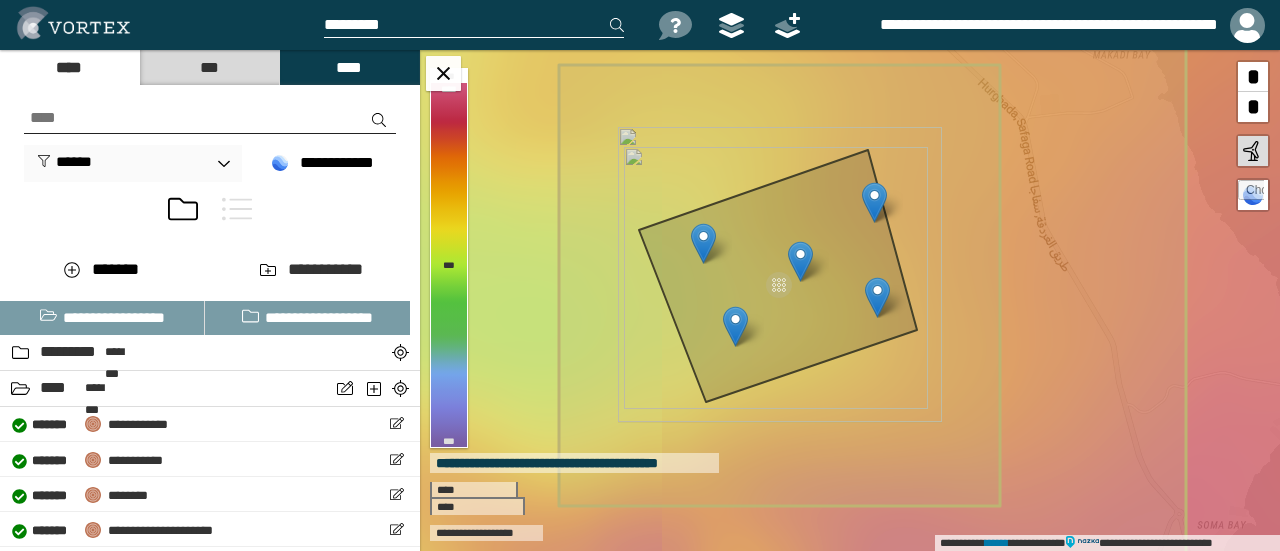 click at bounding box center [474, 25] 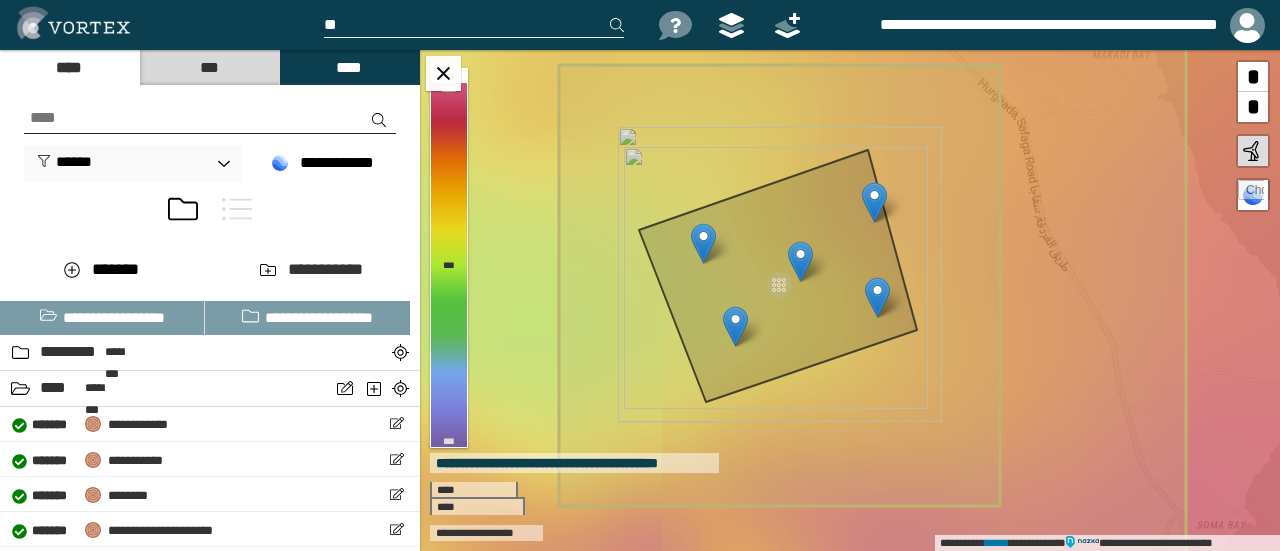 type on "*" 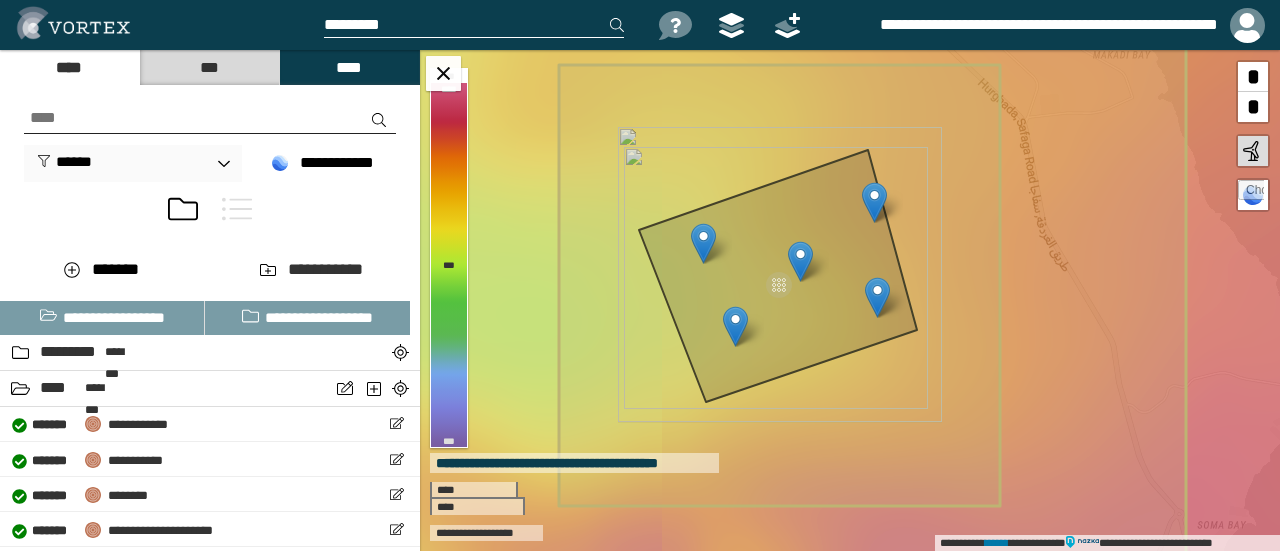 click at bounding box center [474, 25] 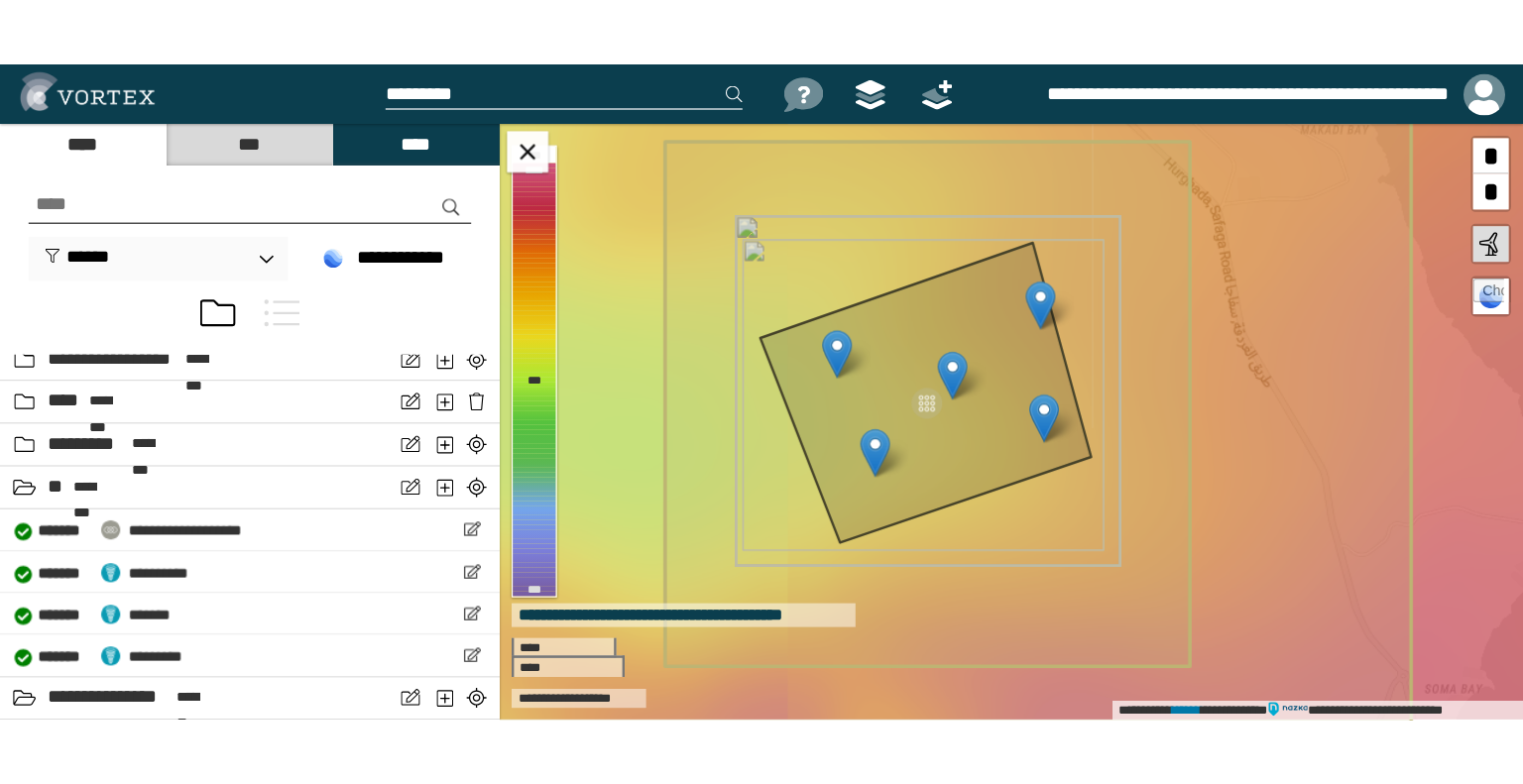 scroll, scrollTop: 951, scrollLeft: 0, axis: vertical 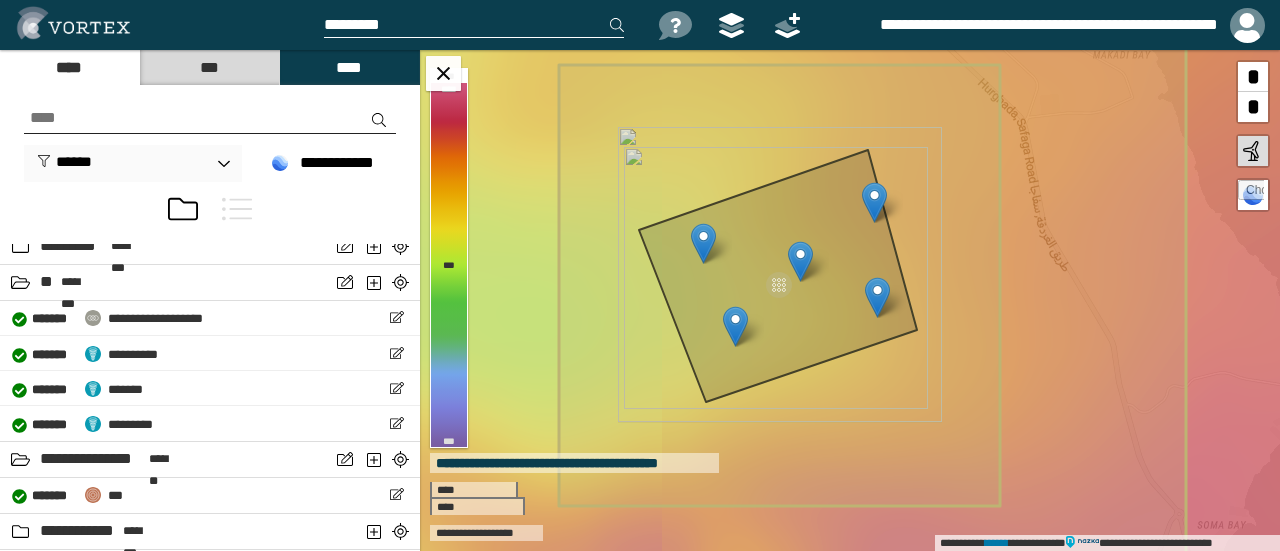 click at bounding box center (210, 118) 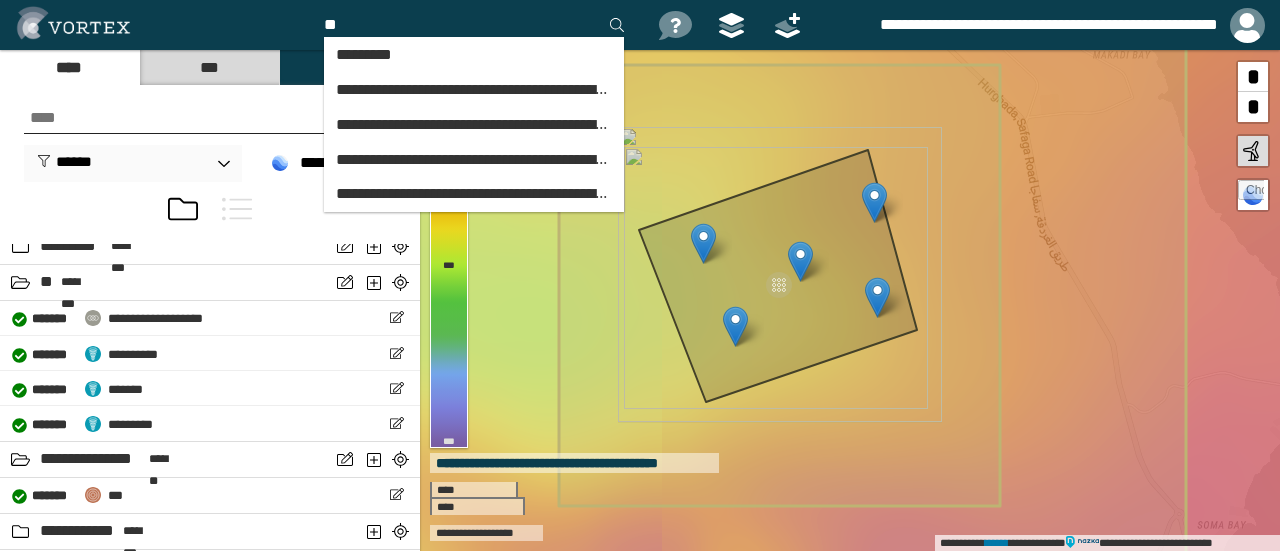 type on "*" 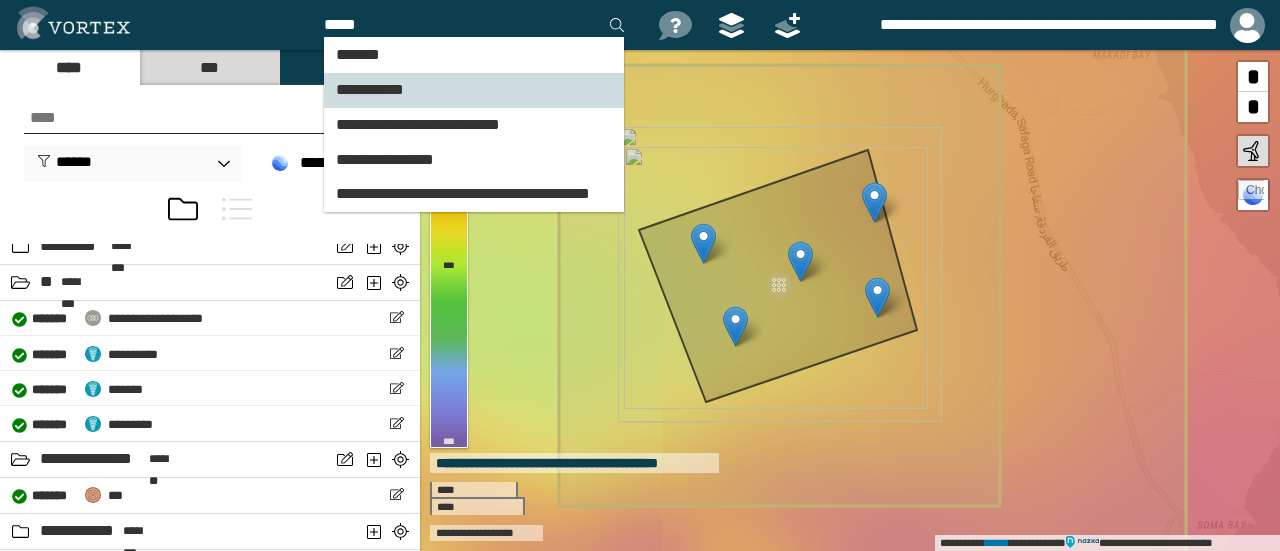type on "*****" 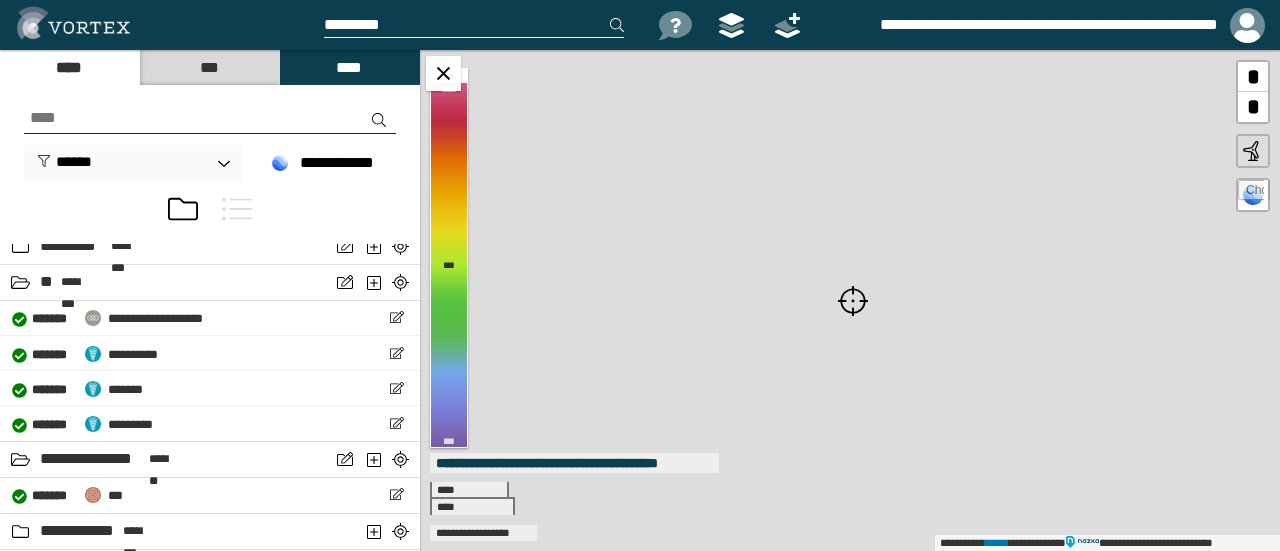 click on "*" at bounding box center [1253, 107] 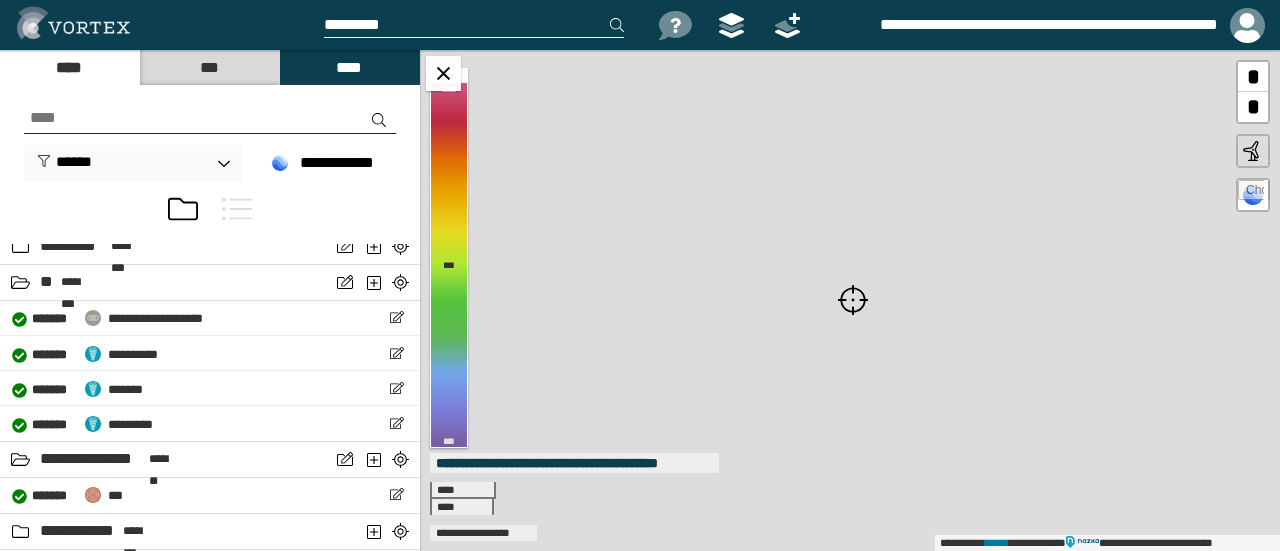 click on "*" at bounding box center [1253, 107] 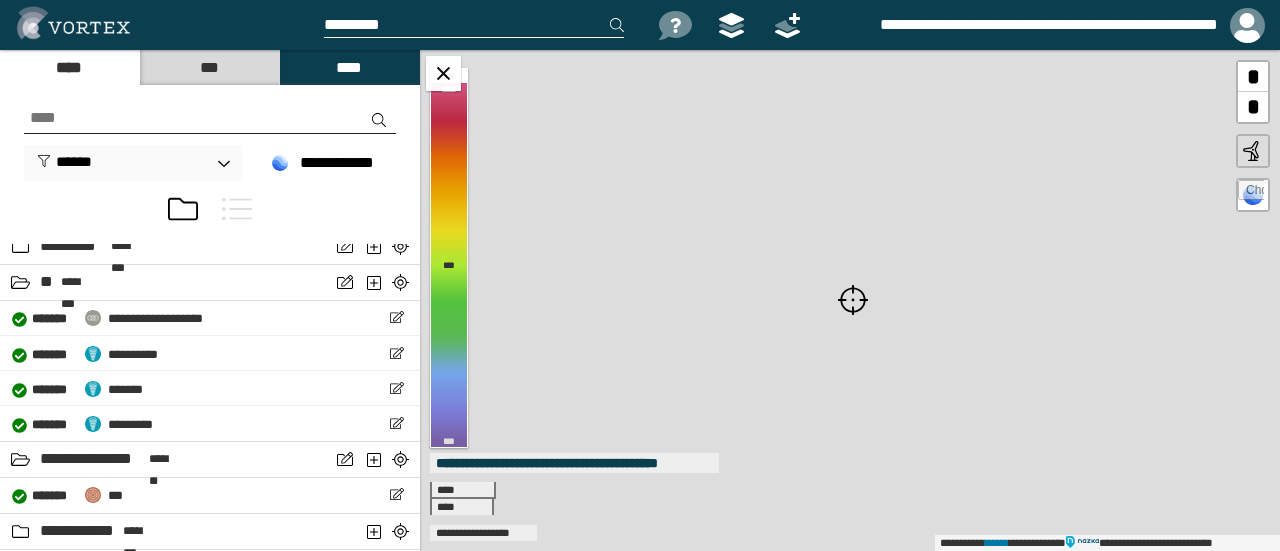 click on "*" at bounding box center (1253, 107) 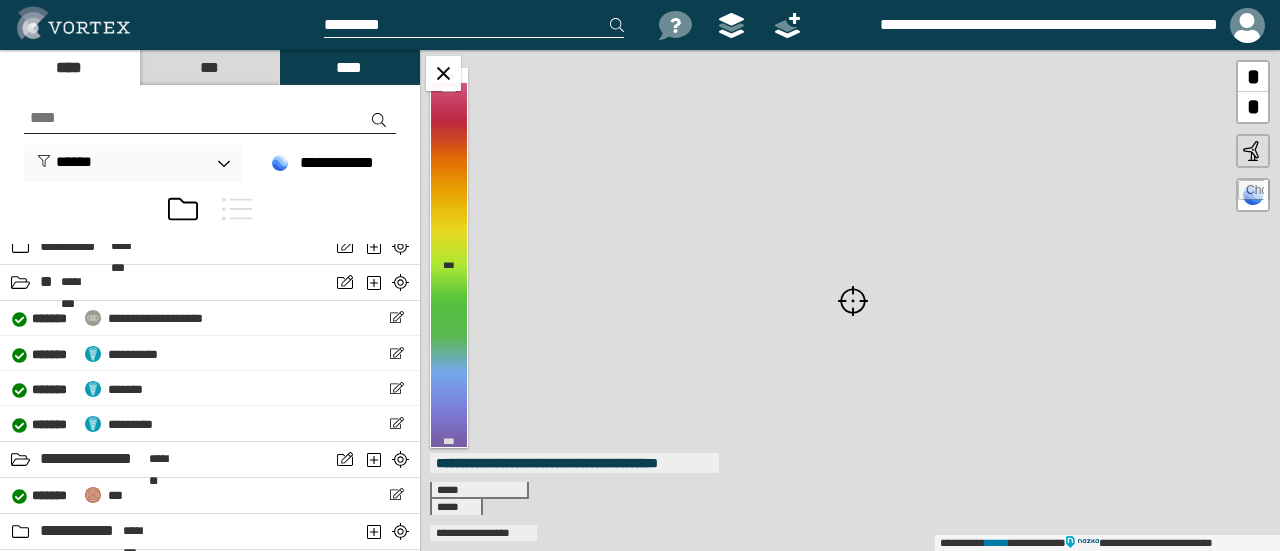 click on "*" at bounding box center (1253, 107) 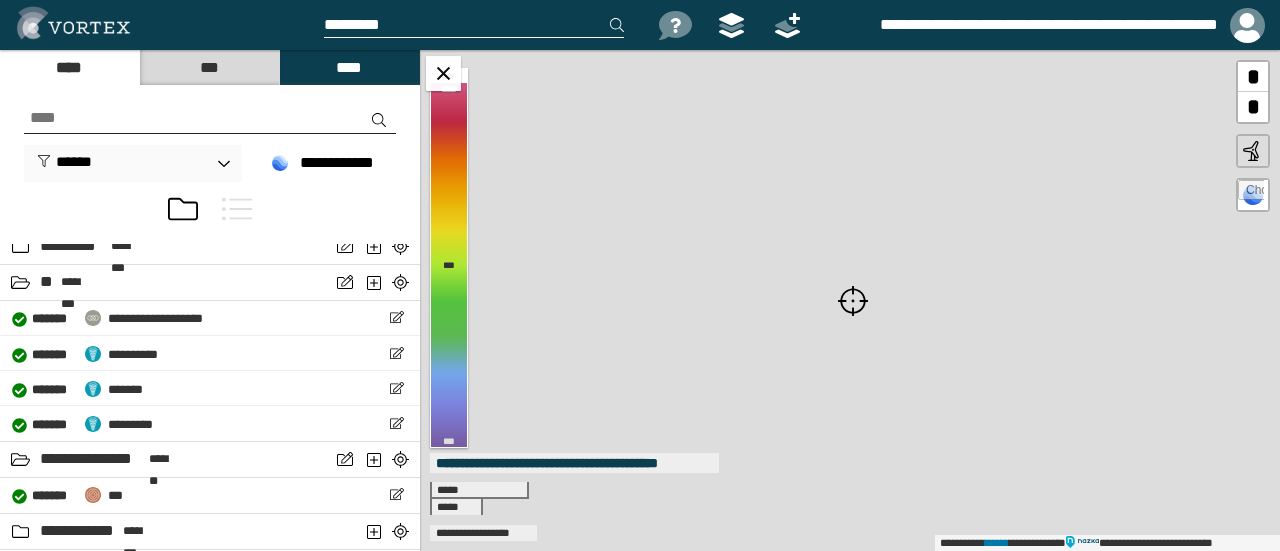click on "*" at bounding box center (1253, 107) 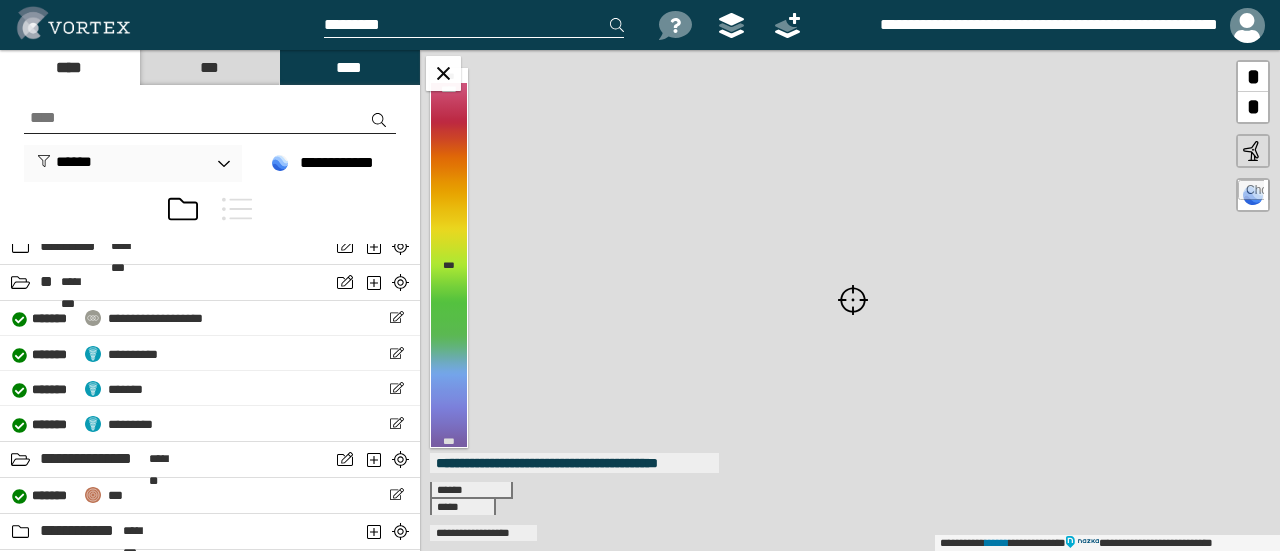 click on "*" at bounding box center [1253, 107] 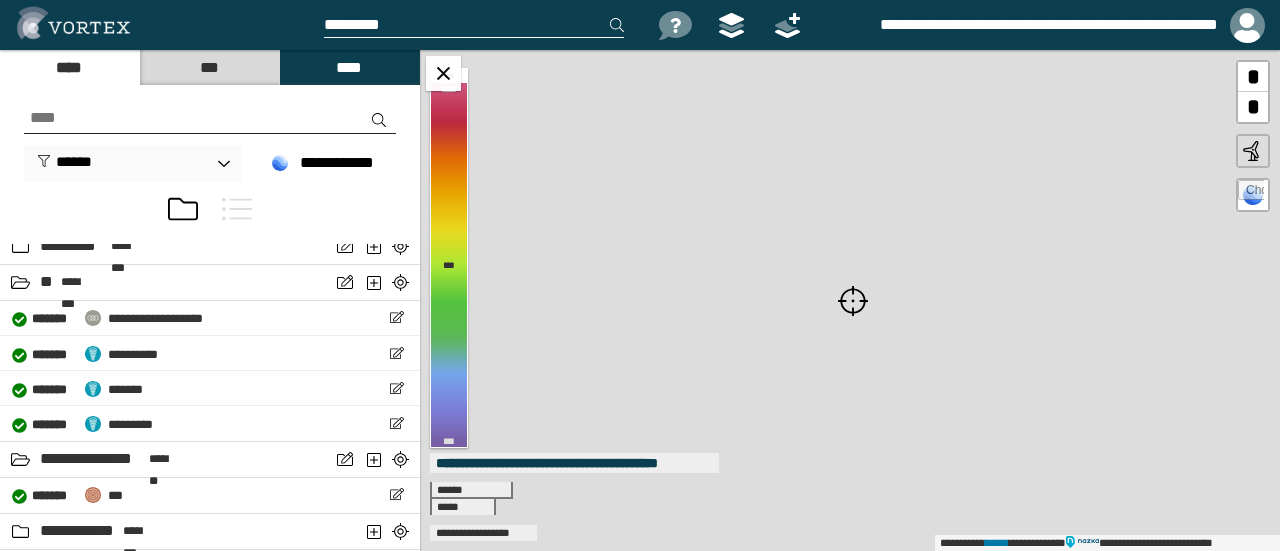 click on "*" at bounding box center [1253, 107] 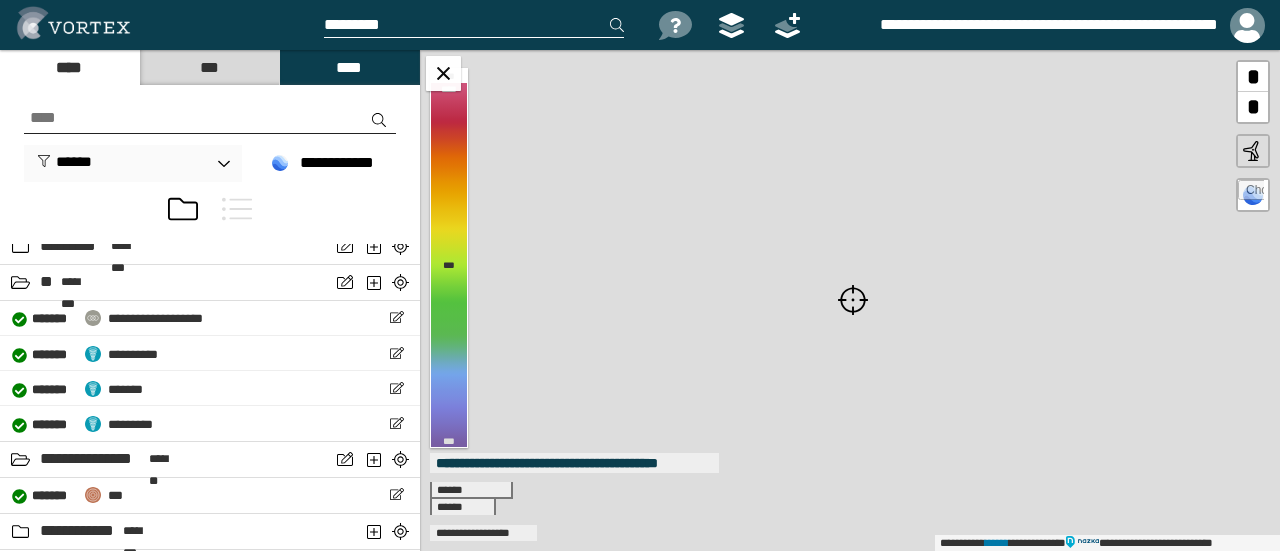 click on "*" at bounding box center (1253, 107) 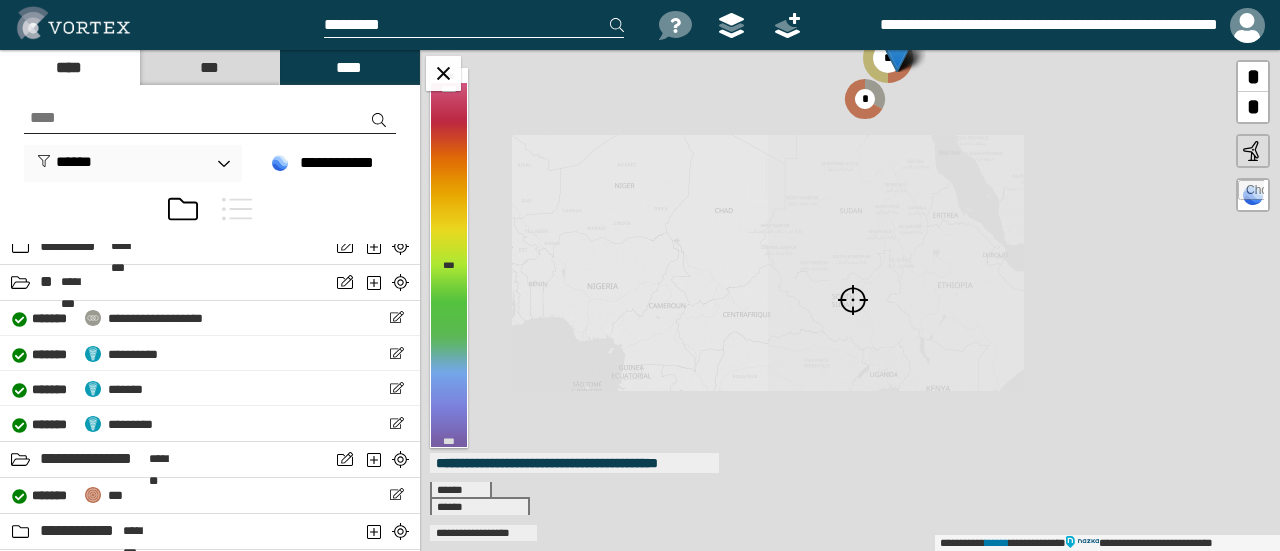 click on "*" at bounding box center [1253, 107] 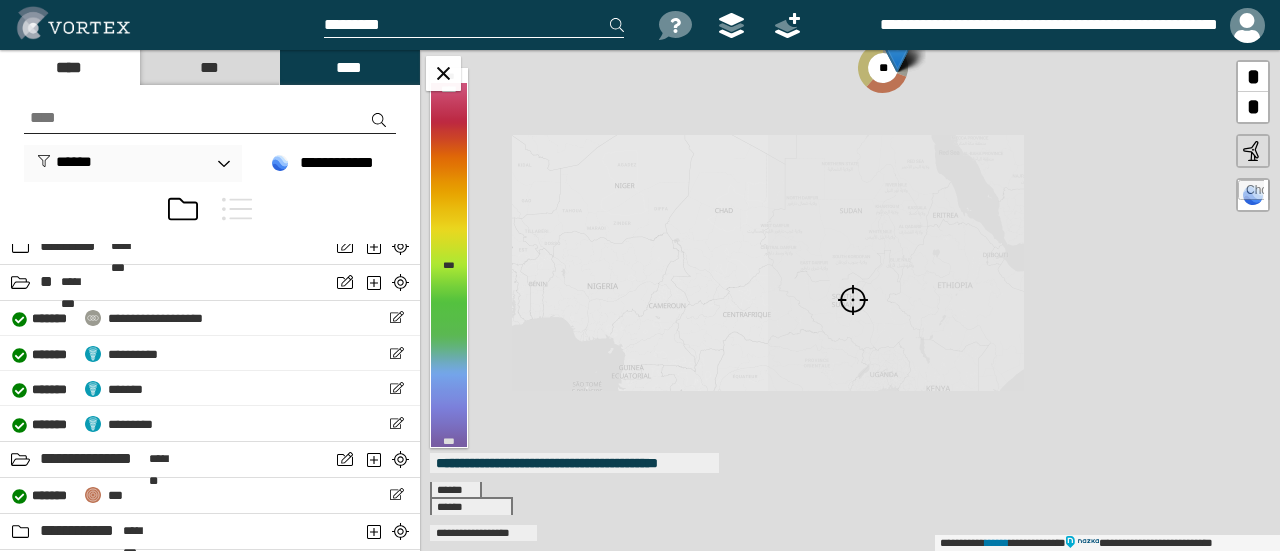 click on "*" at bounding box center [1253, 107] 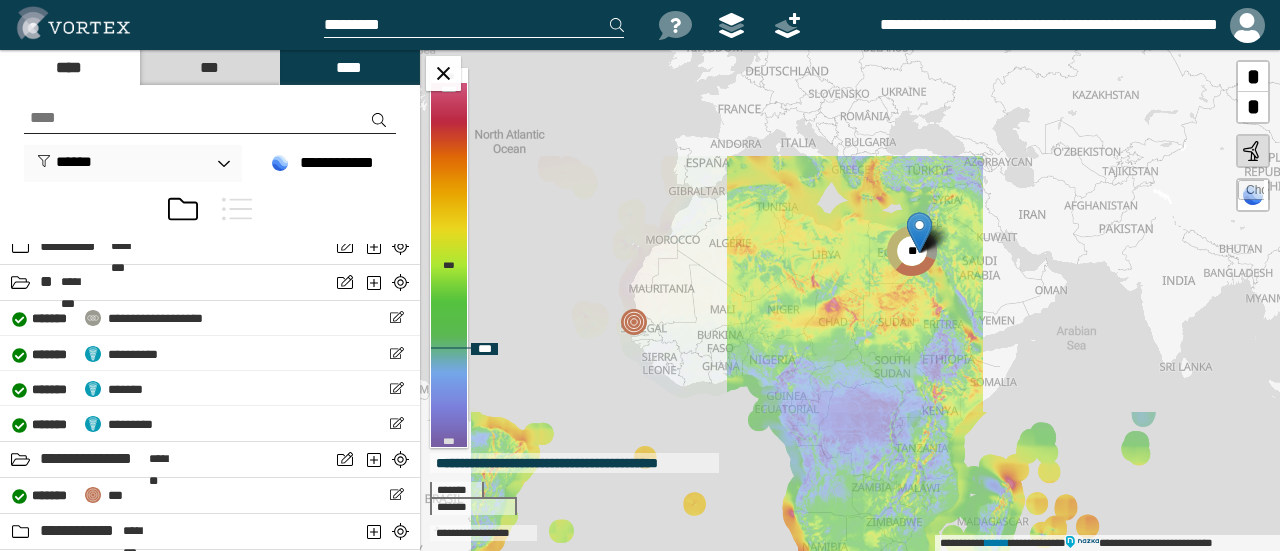 drag, startPoint x: 854, startPoint y: 307, endPoint x: 900, endPoint y: 373, distance: 80.44874 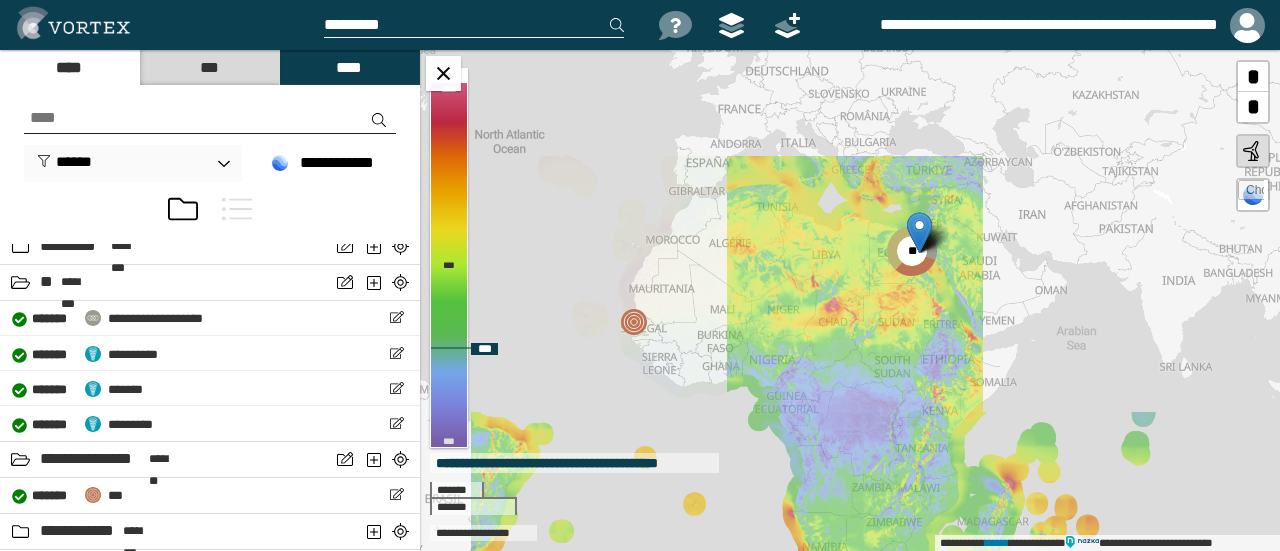 click on "**********" at bounding box center [850, 300] 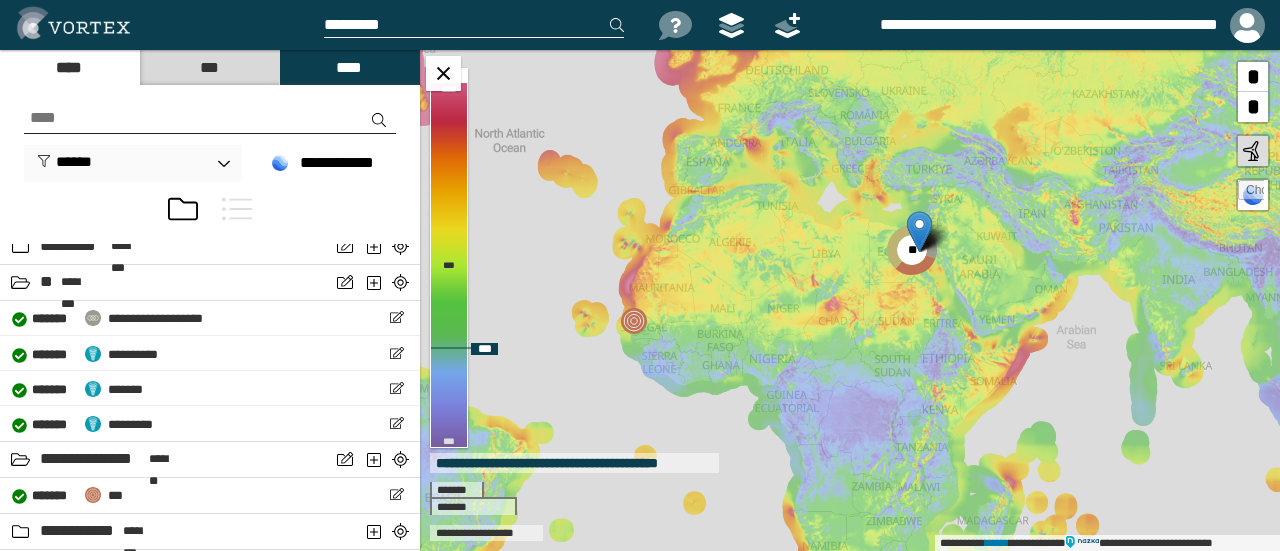 click on "*" at bounding box center [1253, 77] 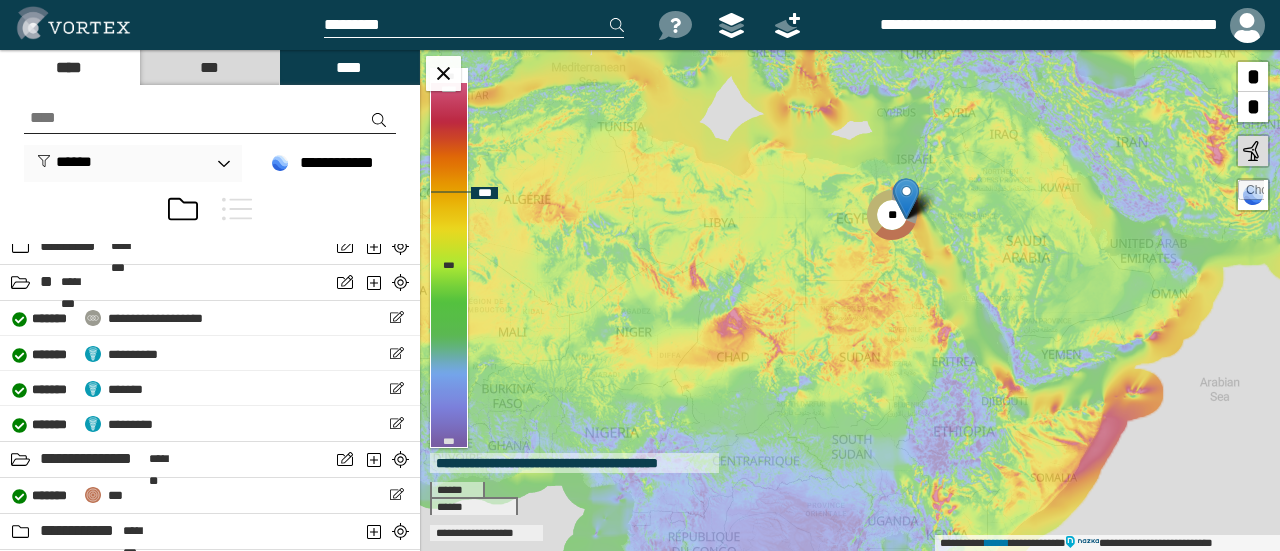 drag, startPoint x: 906, startPoint y: 351, endPoint x: 823, endPoint y: 367, distance: 84.5281 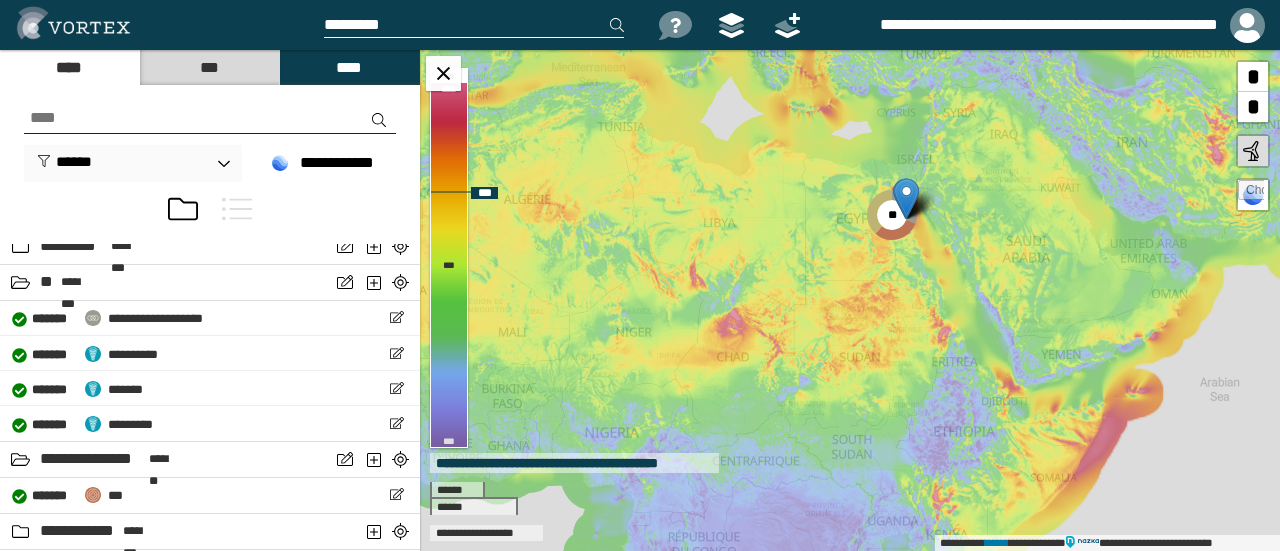 click on "**********" at bounding box center (850, 300) 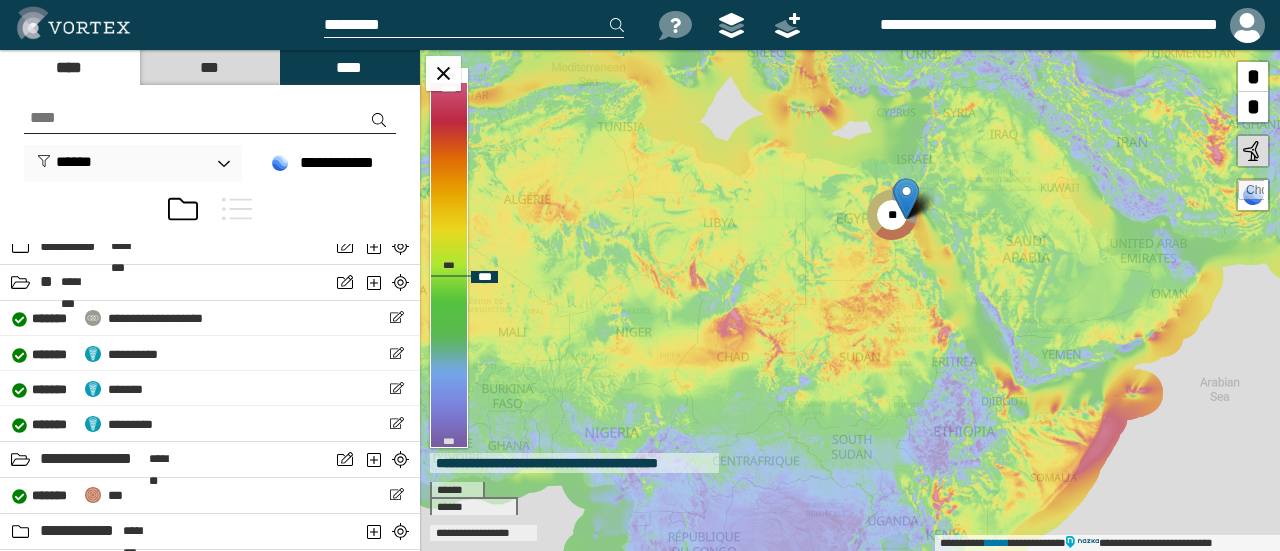 click on "*" at bounding box center (1253, 77) 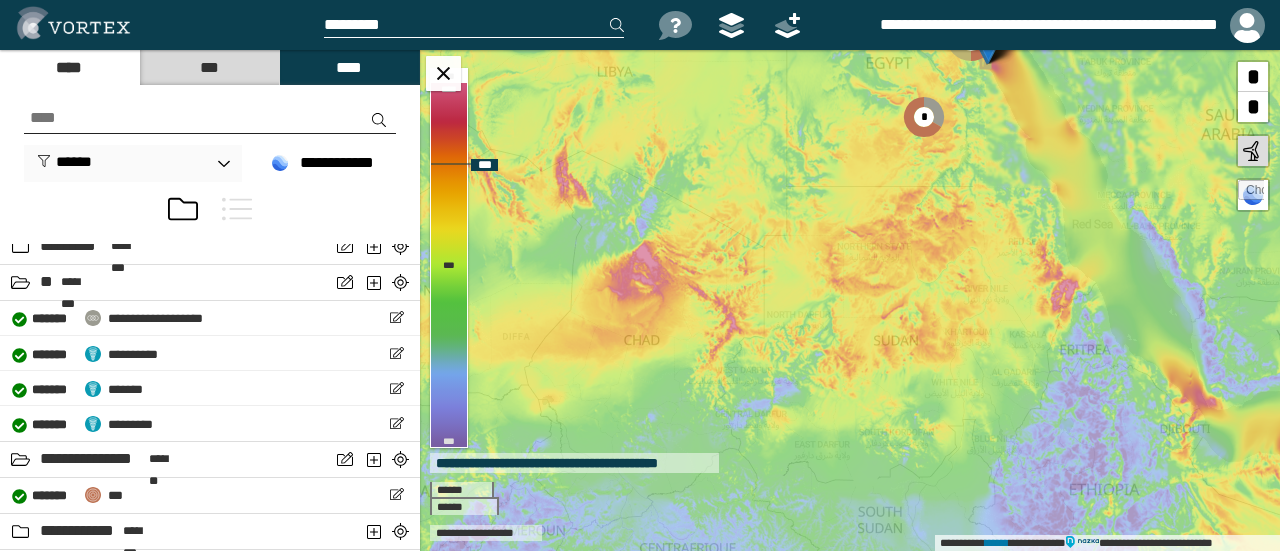 drag, startPoint x: 864, startPoint y: 359, endPoint x: 890, endPoint y: 286, distance: 77.491936 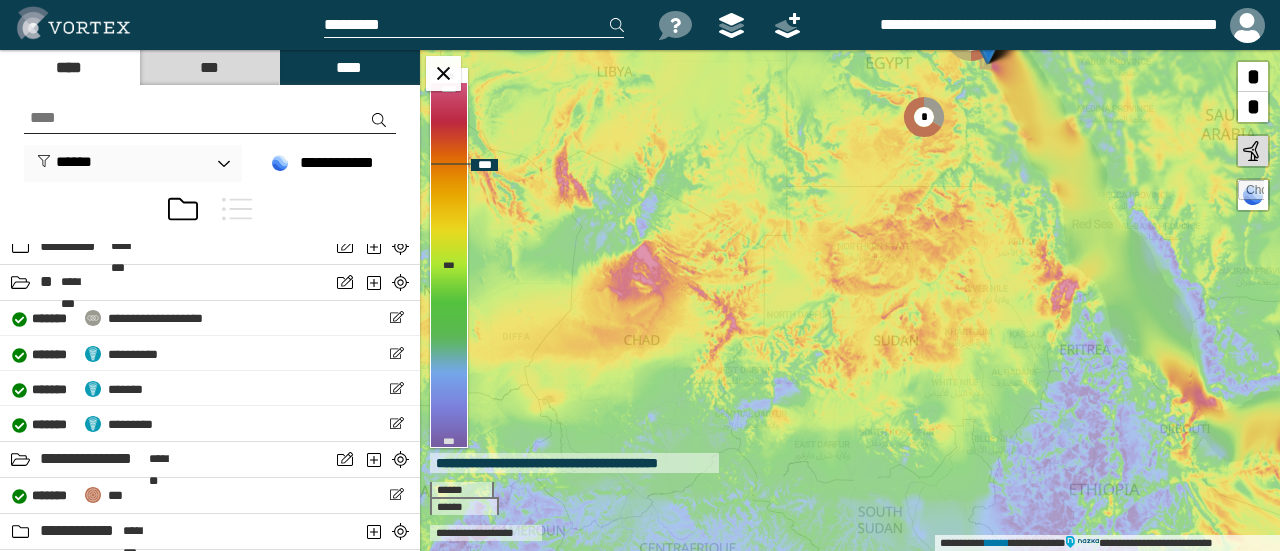 click on "**********" at bounding box center [850, 300] 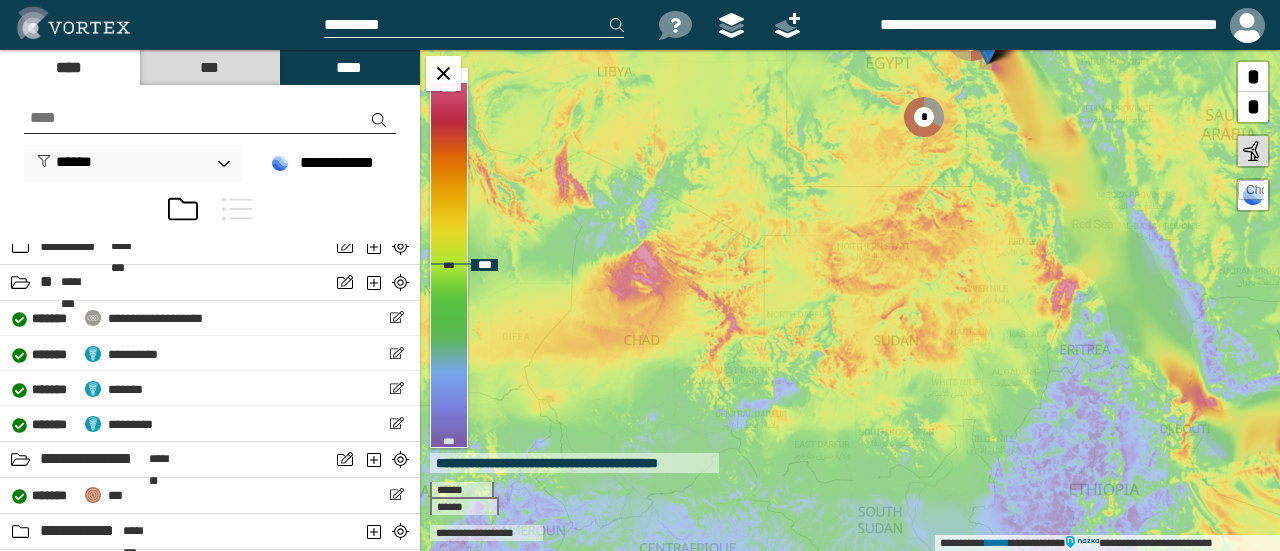 click on "*" at bounding box center [1253, 77] 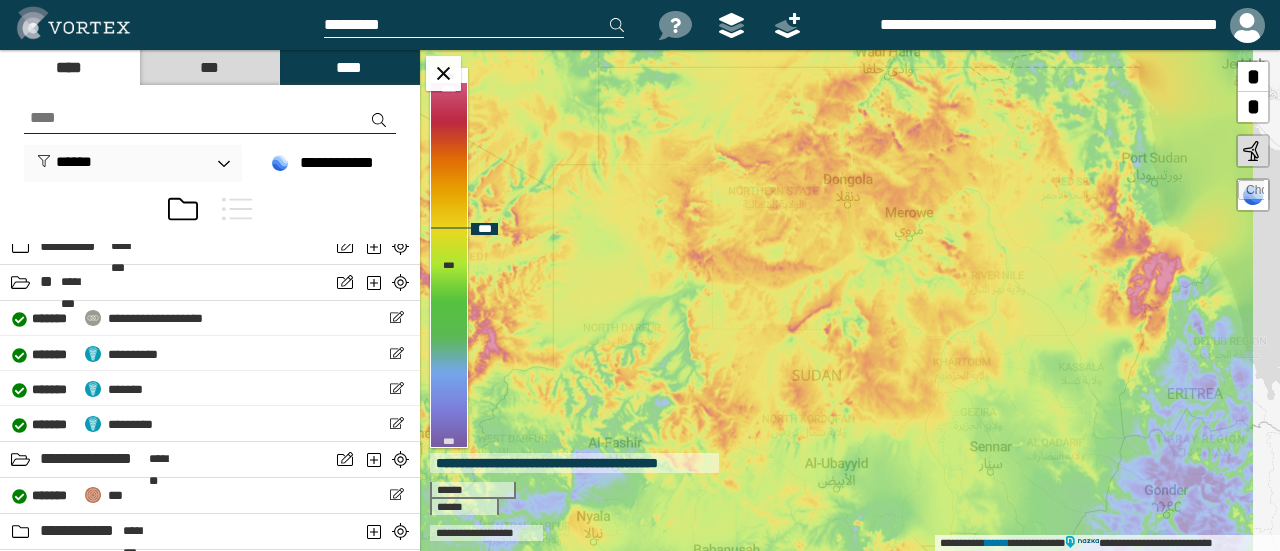 drag, startPoint x: 874, startPoint y: 355, endPoint x: 751, endPoint y: 350, distance: 123.101585 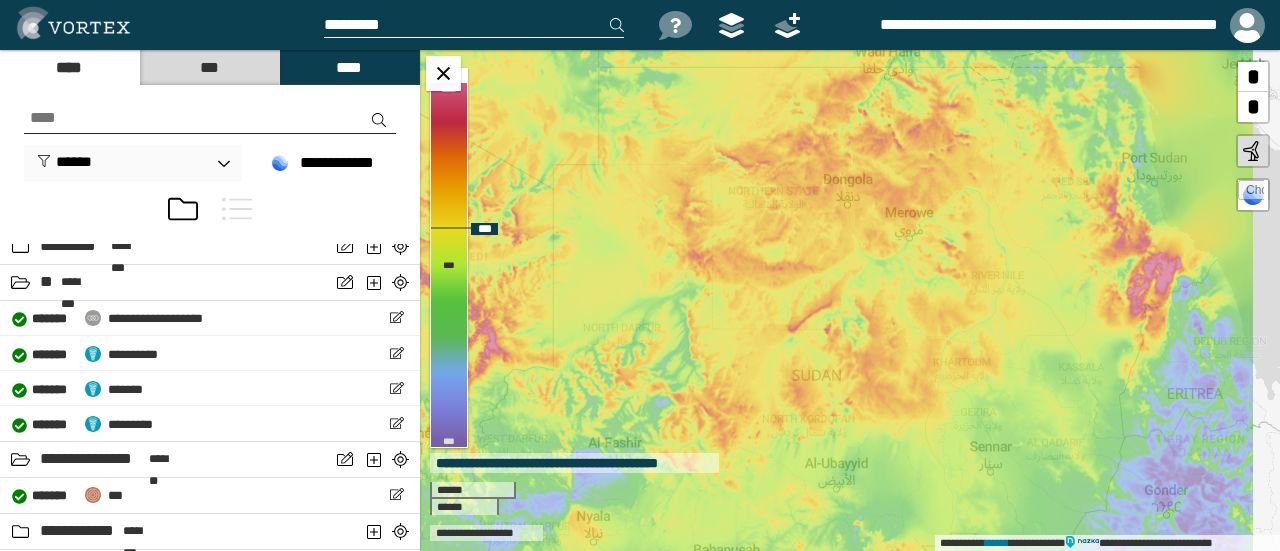 click on "**********" at bounding box center (850, 300) 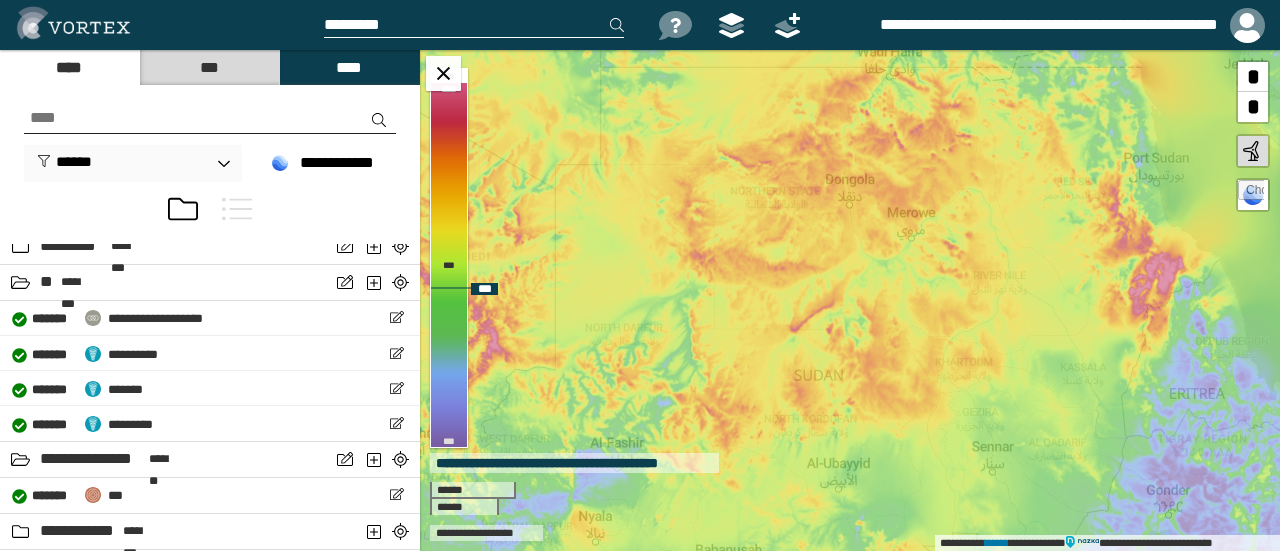 click on "*" at bounding box center (1253, 77) 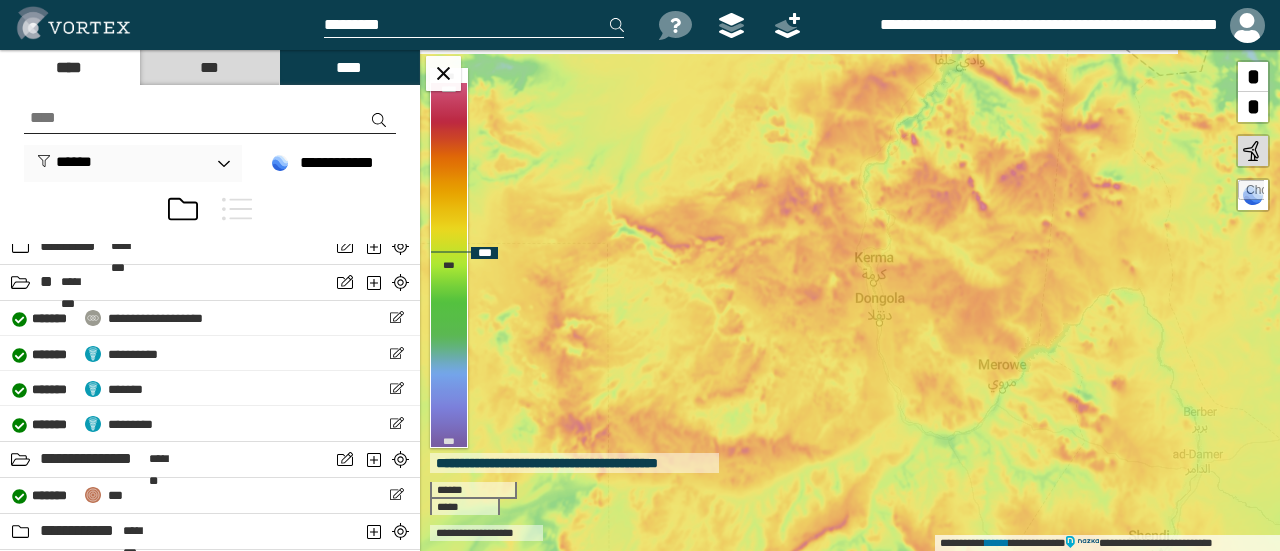 drag, startPoint x: 888, startPoint y: 255, endPoint x: 918, endPoint y: 470, distance: 217.08293 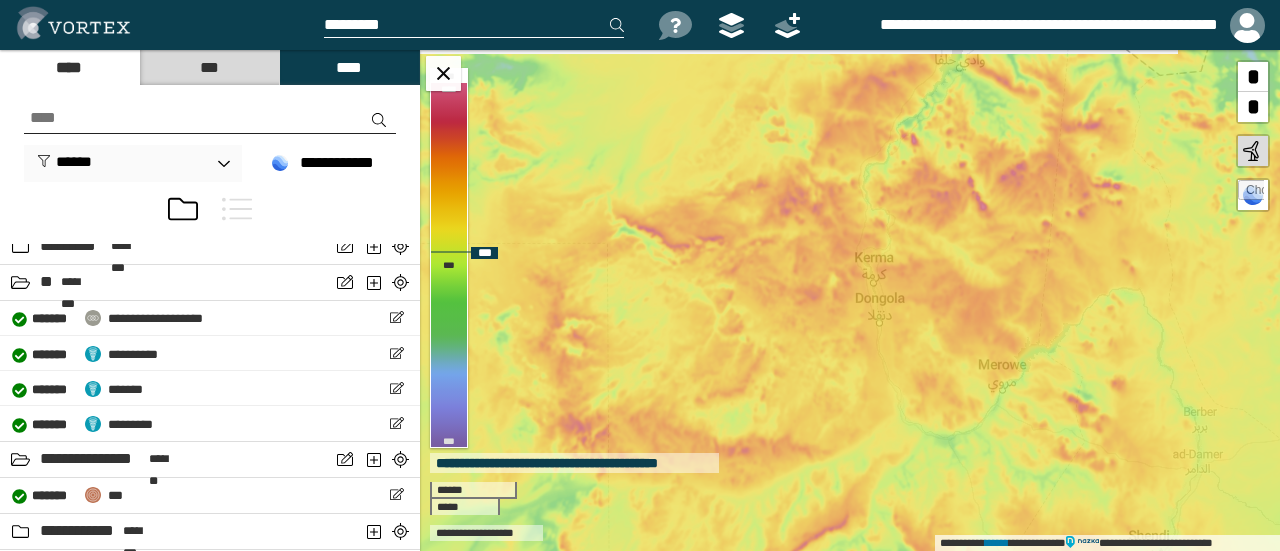 click on "**********" at bounding box center [850, 300] 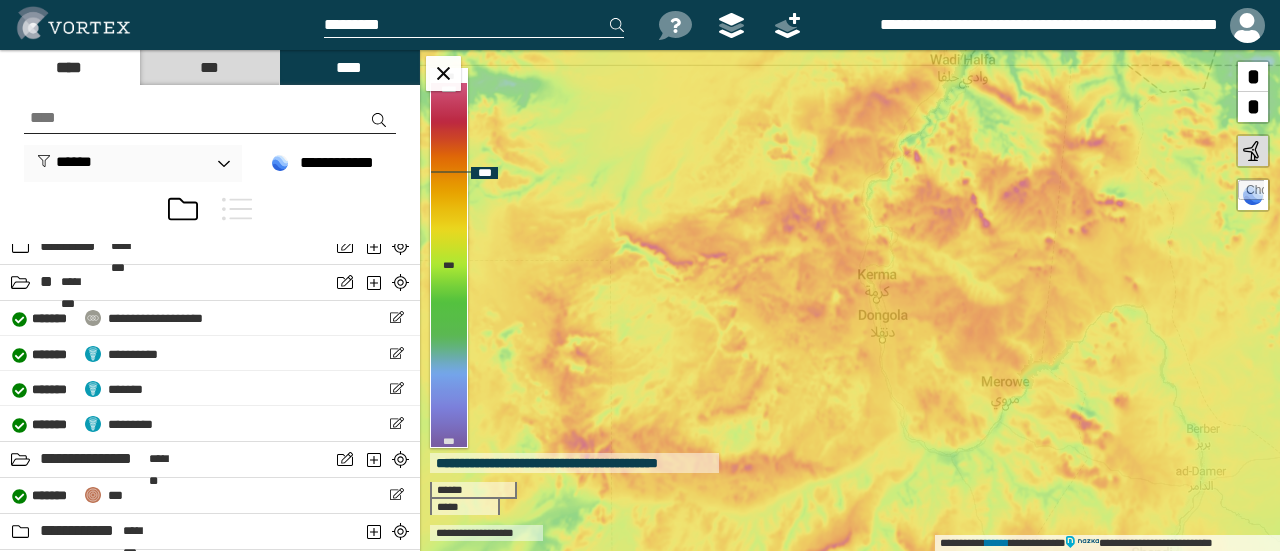 drag, startPoint x: 971, startPoint y: 331, endPoint x: 974, endPoint y: 348, distance: 17.262676 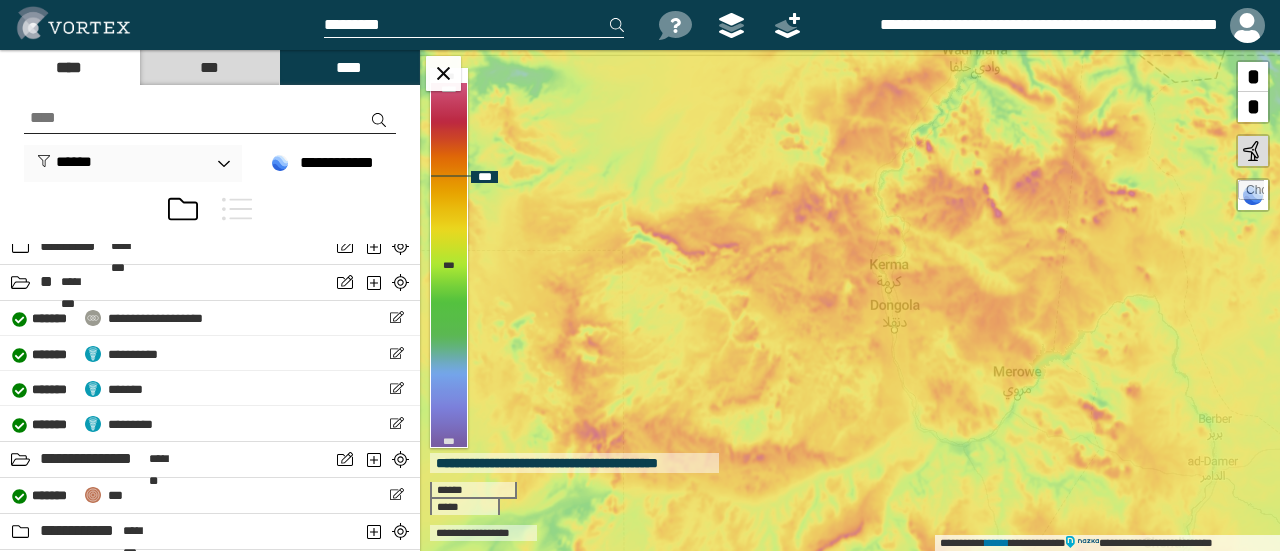 drag, startPoint x: 808, startPoint y: 324, endPoint x: 820, endPoint y: 314, distance: 15.6205 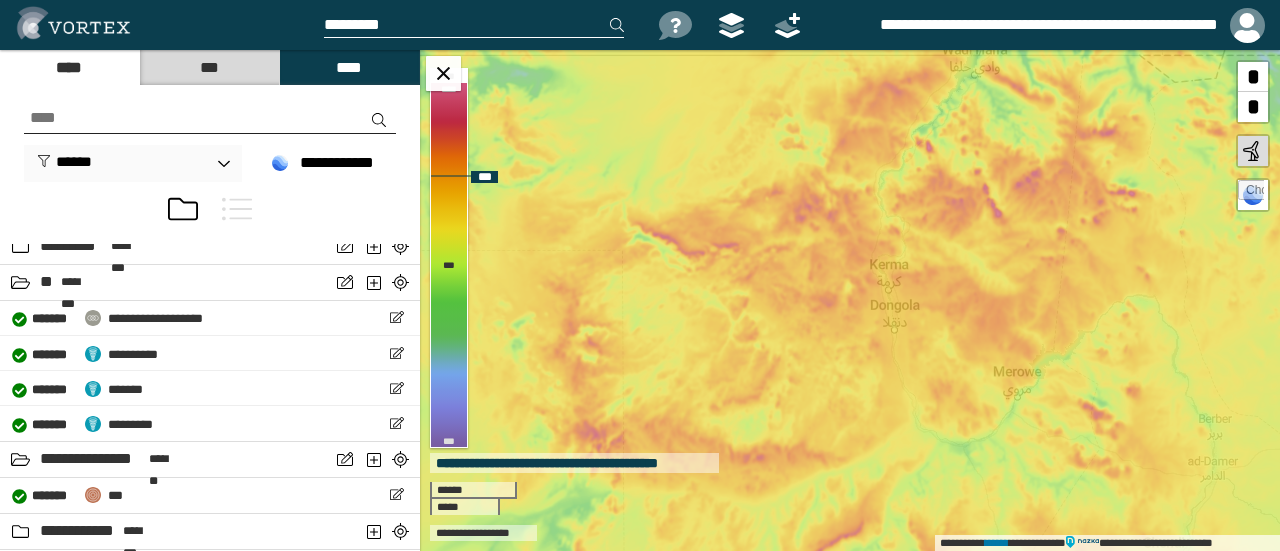 click on "**********" at bounding box center (850, 300) 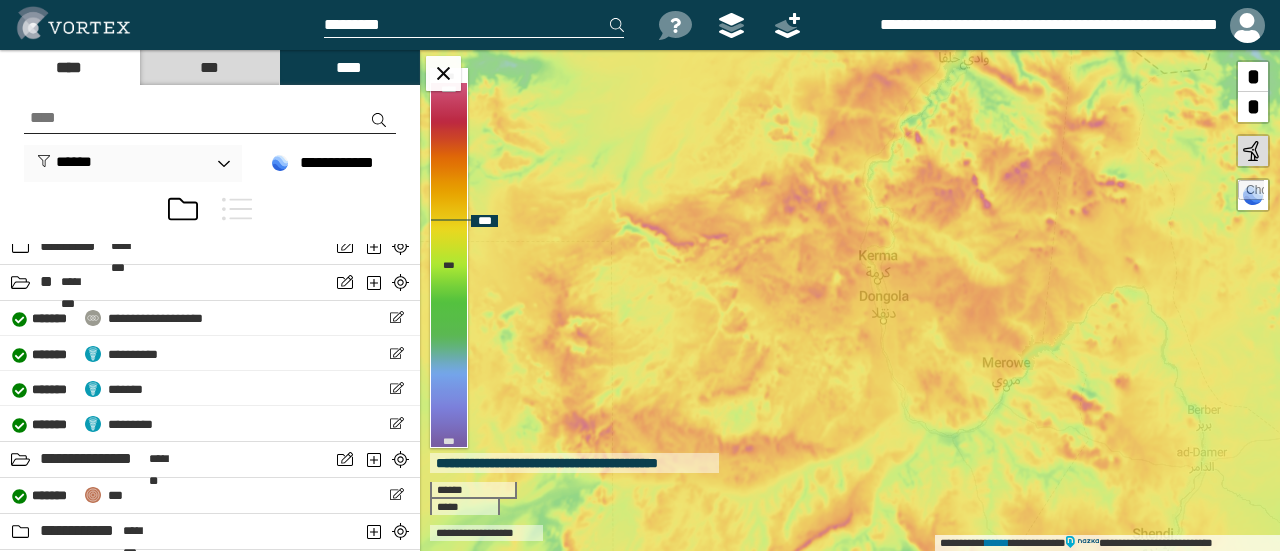 drag, startPoint x: 973, startPoint y: 249, endPoint x: 962, endPoint y: 240, distance: 14.21267 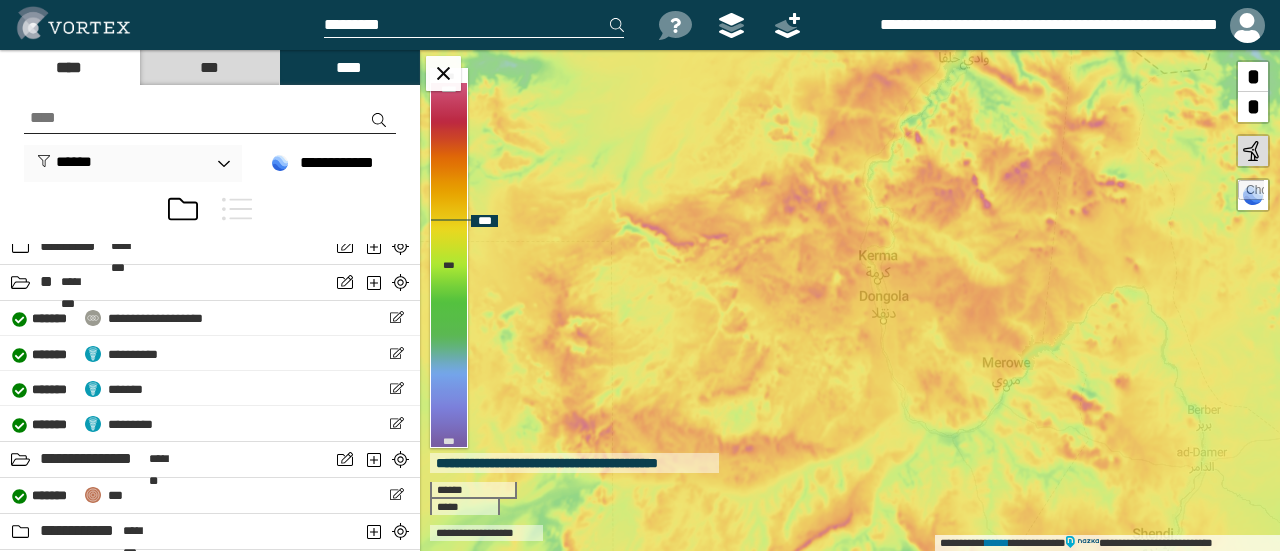 click on "**********" at bounding box center (850, 300) 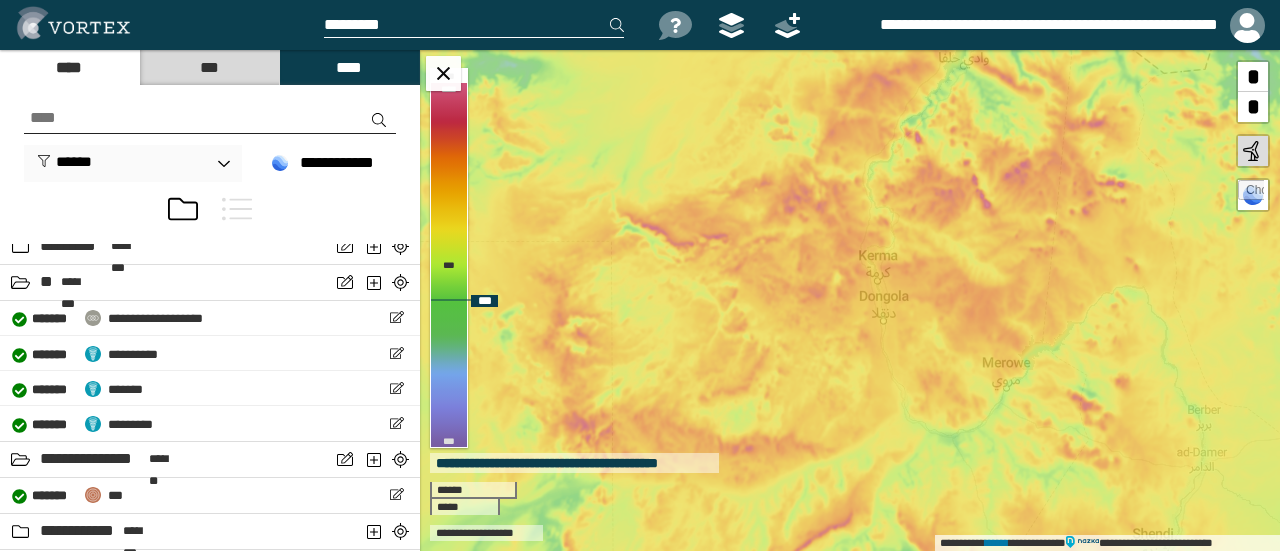 click on "*" at bounding box center [1253, 107] 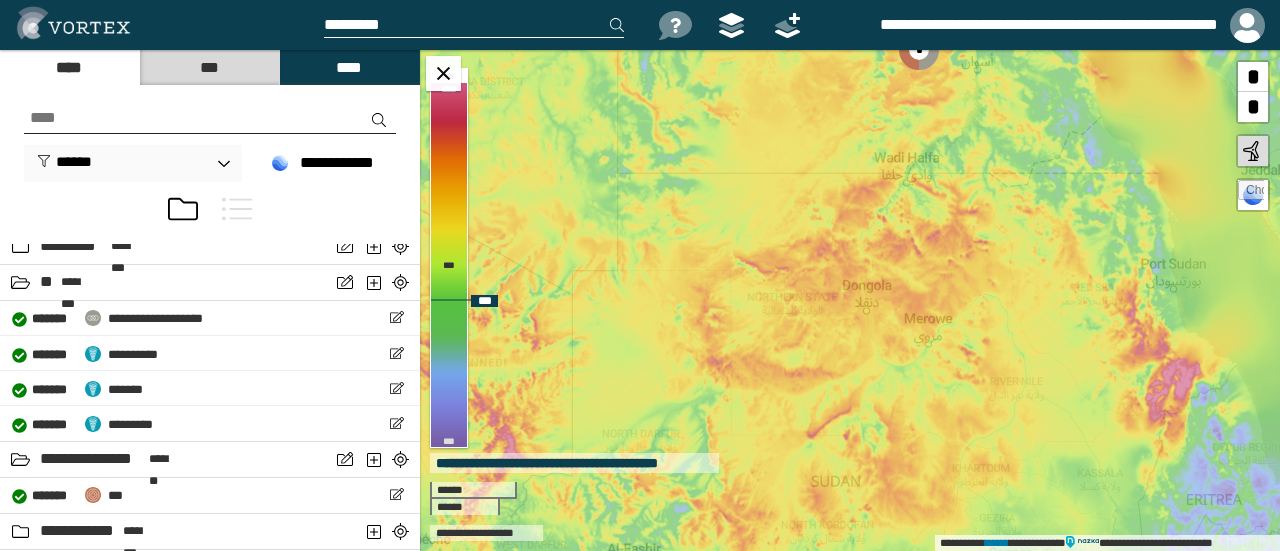 click on "*" at bounding box center (1253, 107) 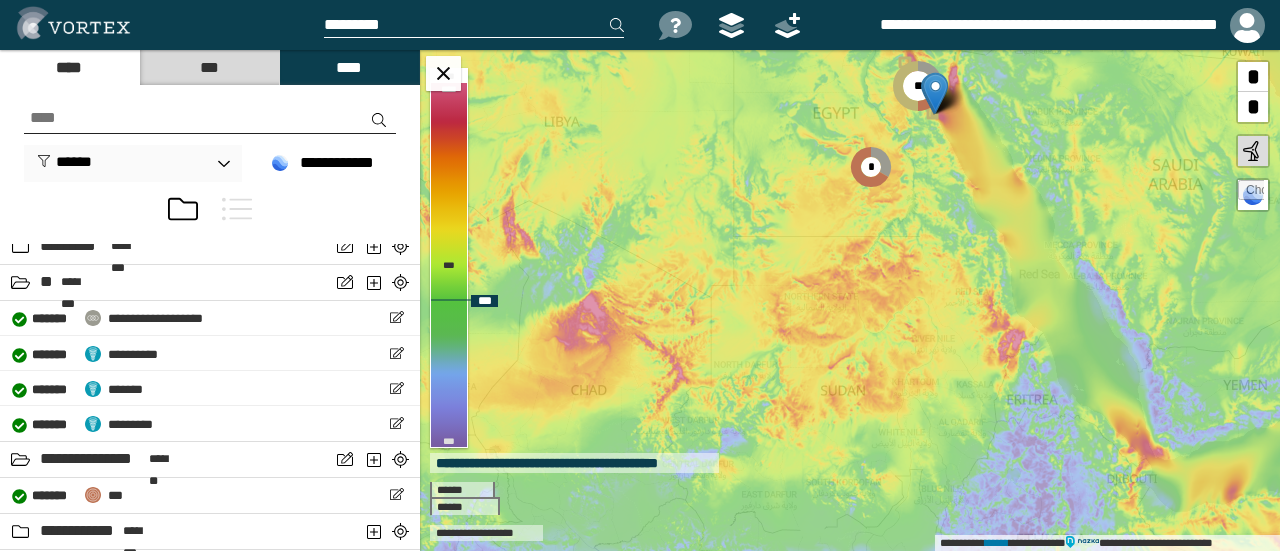 click on "*" at bounding box center [1253, 107] 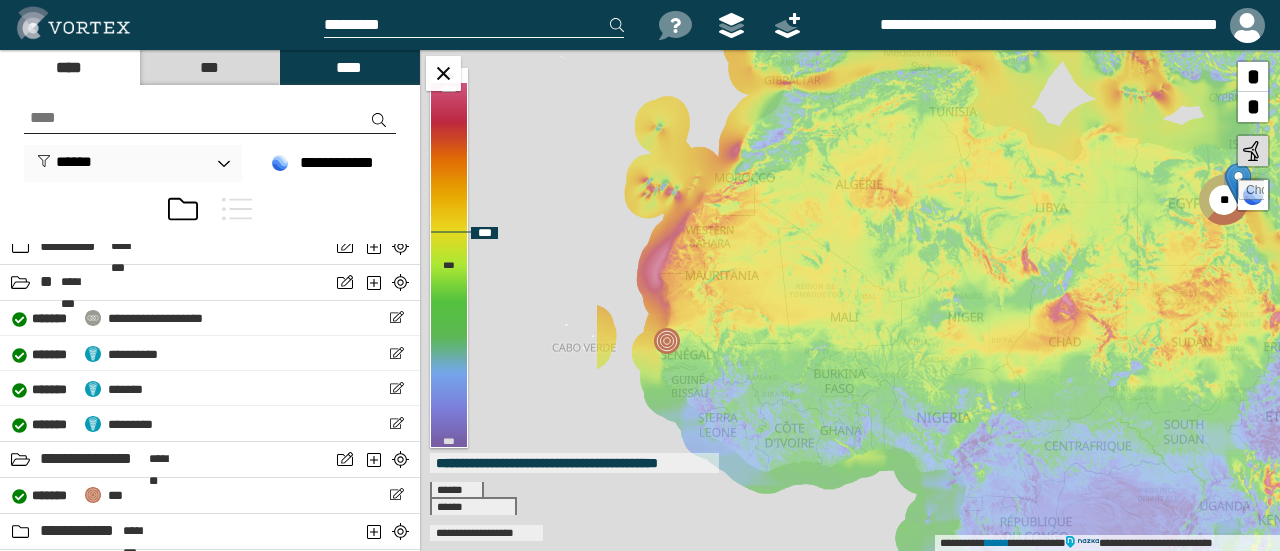 drag, startPoint x: 838, startPoint y: 280, endPoint x: 1184, endPoint y: 277, distance: 346.013 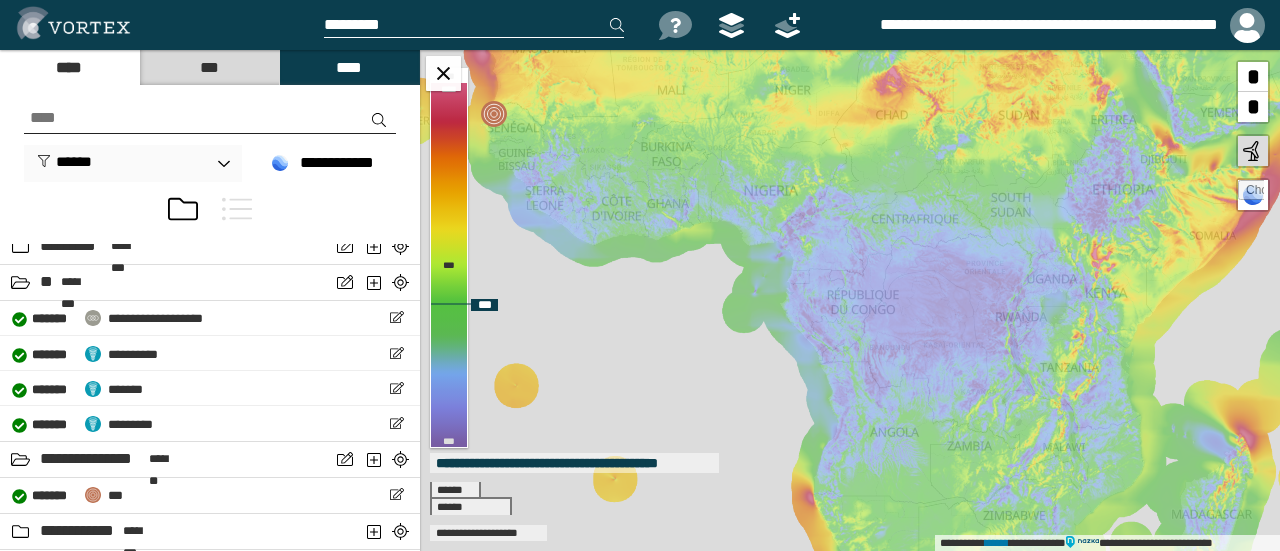 drag, startPoint x: 678, startPoint y: 368, endPoint x: 507, endPoint y: 146, distance: 280.2231 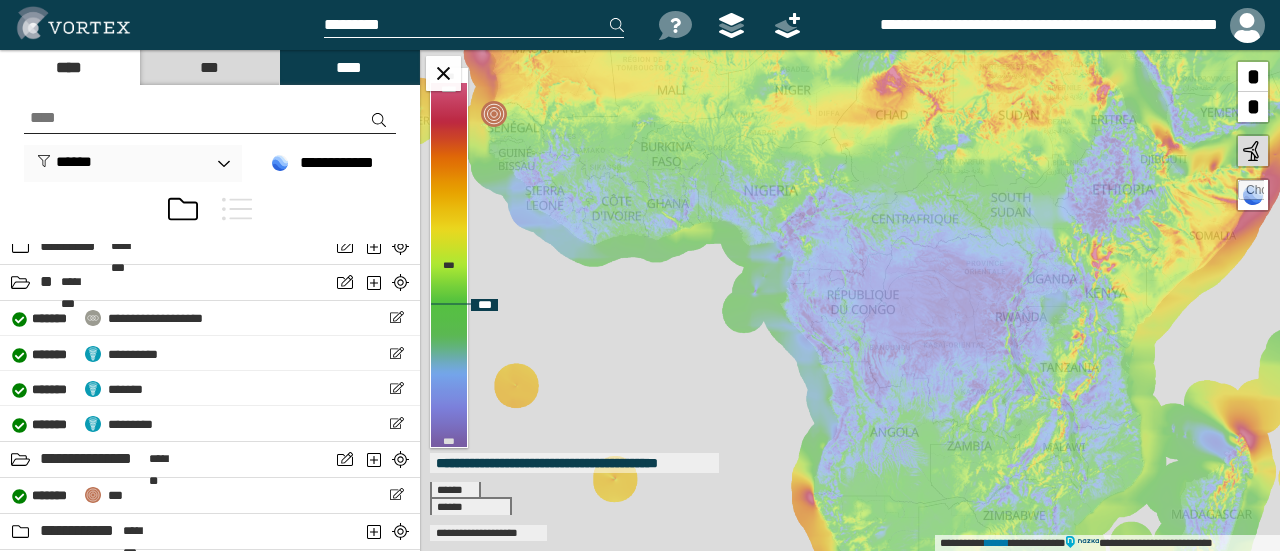 click on "**********" at bounding box center (850, 300) 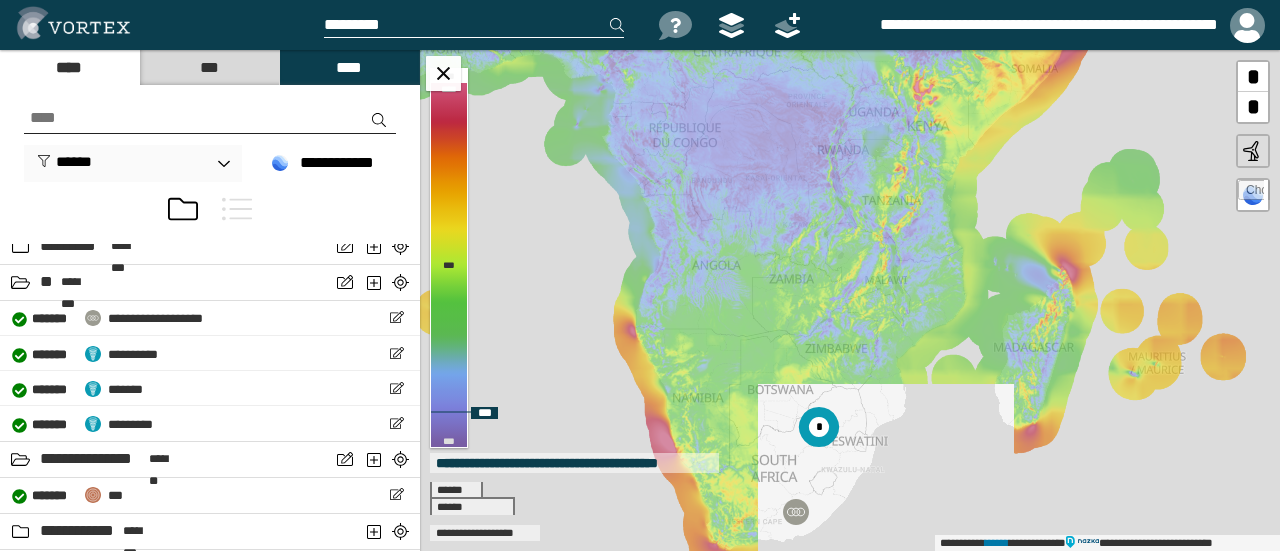 drag, startPoint x: 920, startPoint y: 323, endPoint x: 740, endPoint y: 152, distance: 248.27606 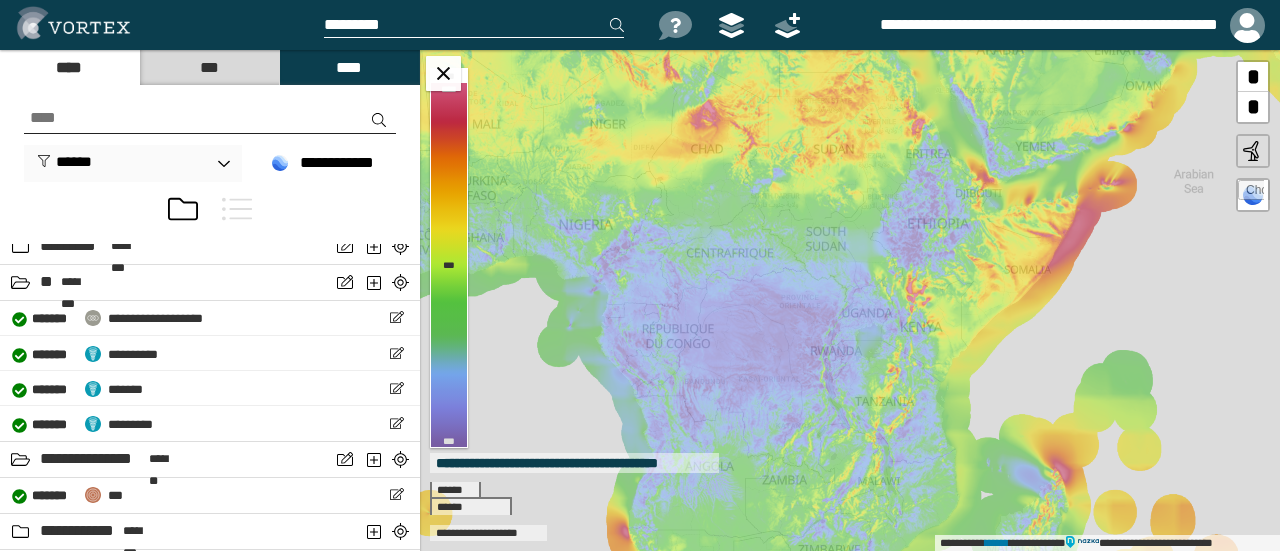 drag, startPoint x: 828, startPoint y: 363, endPoint x: 827, endPoint y: 566, distance: 203.00246 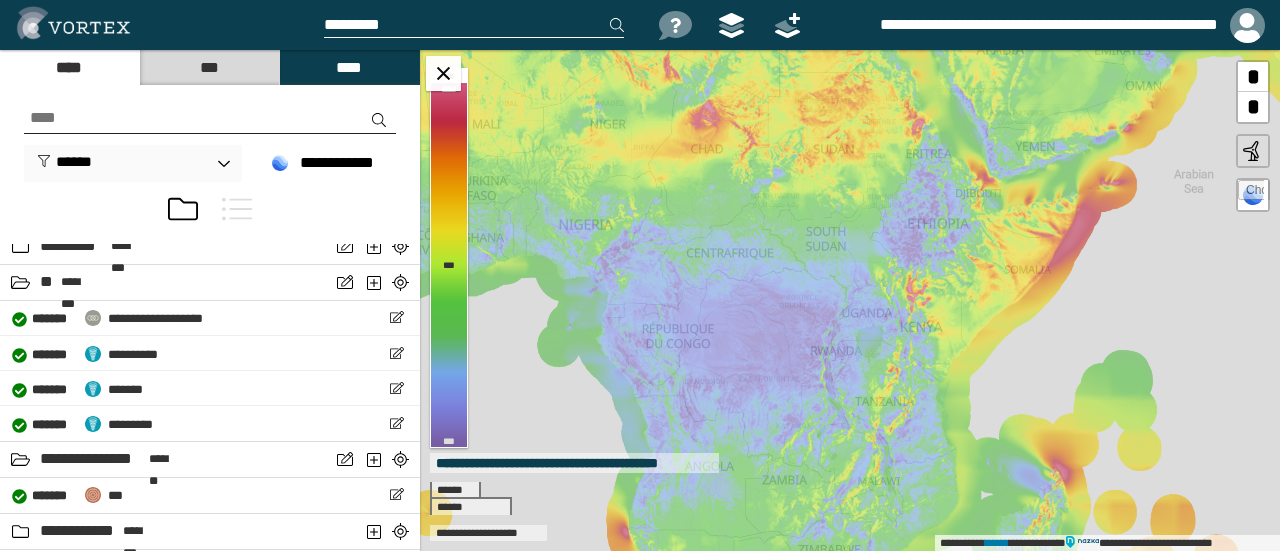 click on "**********" at bounding box center (640, 275) 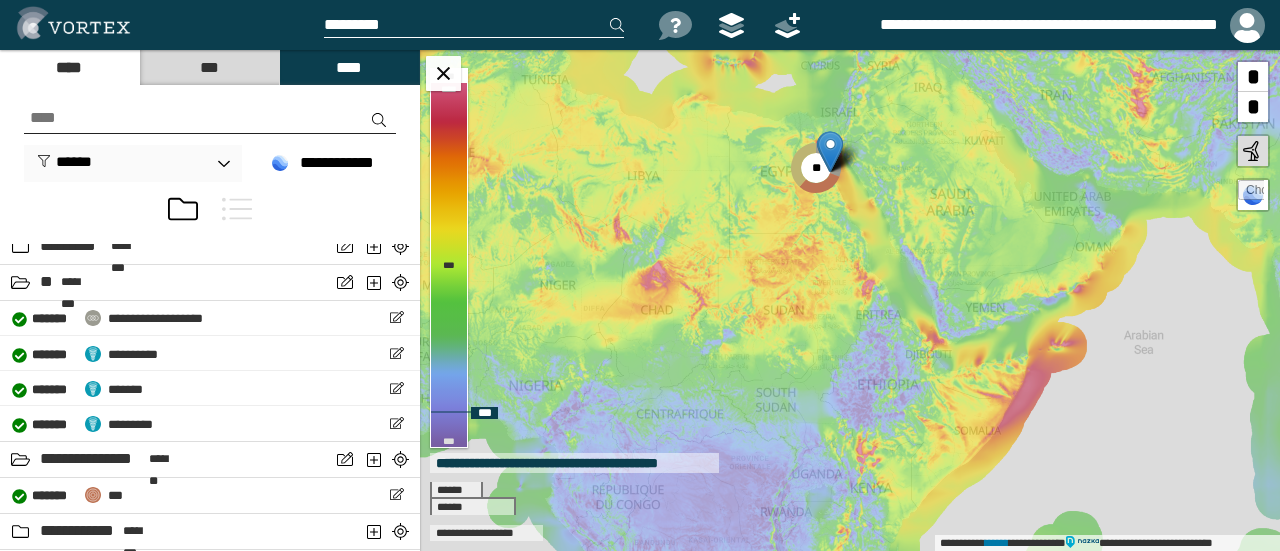 drag, startPoint x: 958, startPoint y: 209, endPoint x: 902, endPoint y: 368, distance: 168.57343 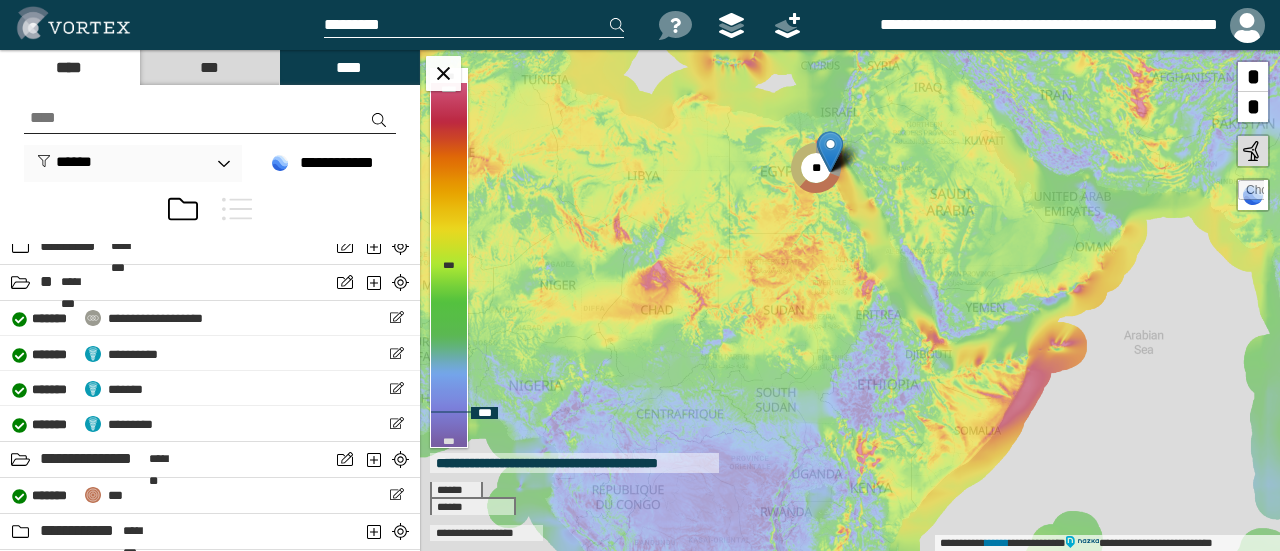 click on "**********" at bounding box center (850, 300) 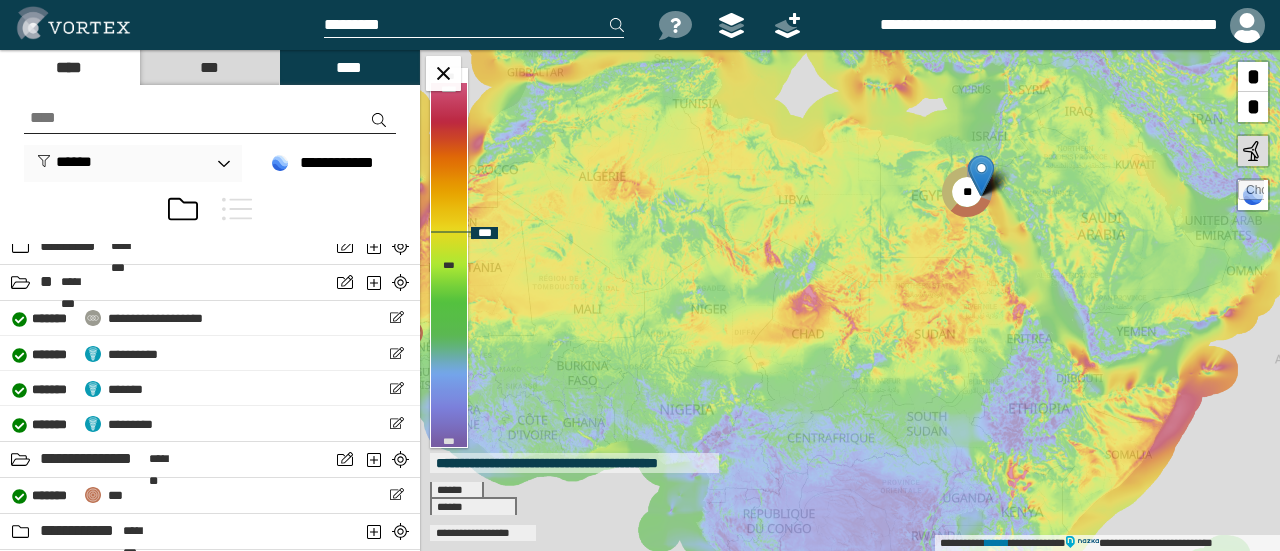 drag, startPoint x: 808, startPoint y: 283, endPoint x: 959, endPoint y: 306, distance: 152.74161 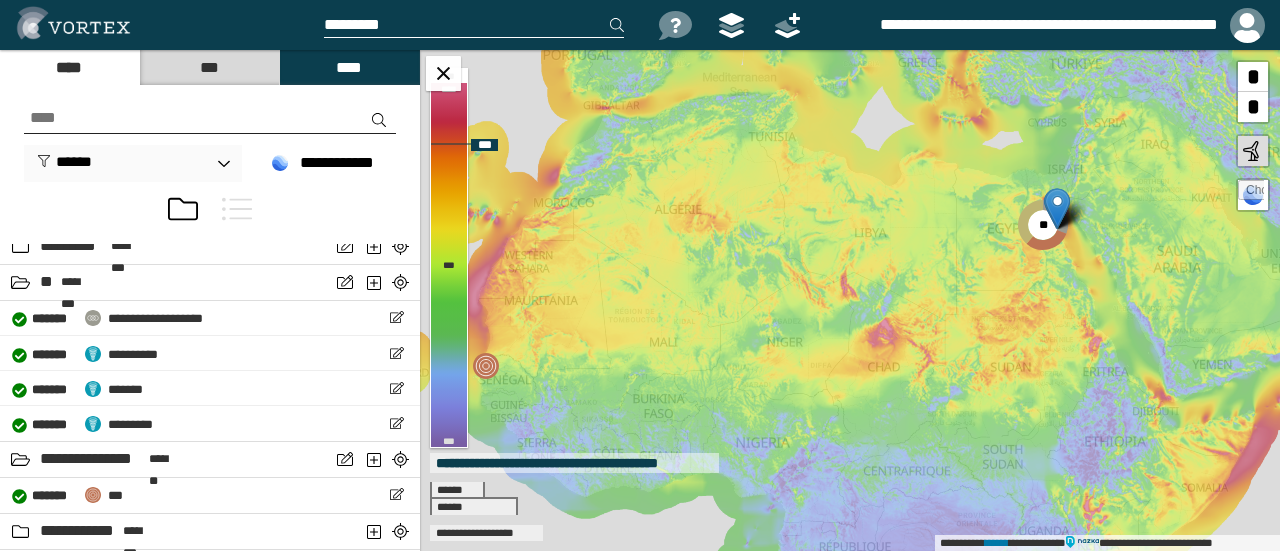 drag, startPoint x: 811, startPoint y: 310, endPoint x: 887, endPoint y: 343, distance: 82.85529 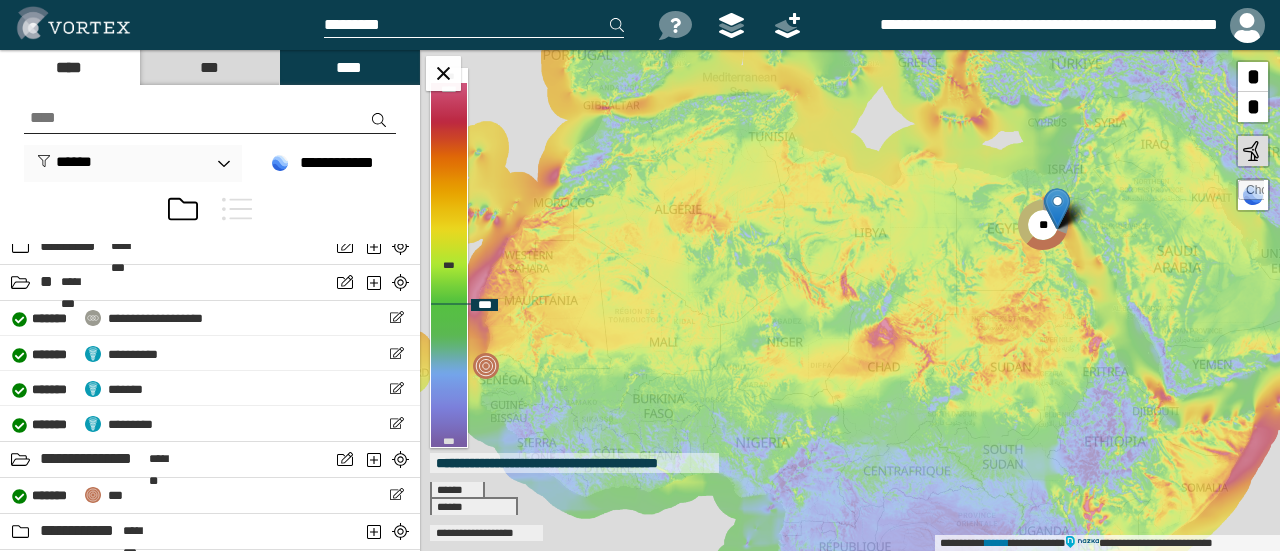 click on "*" at bounding box center (1253, 77) 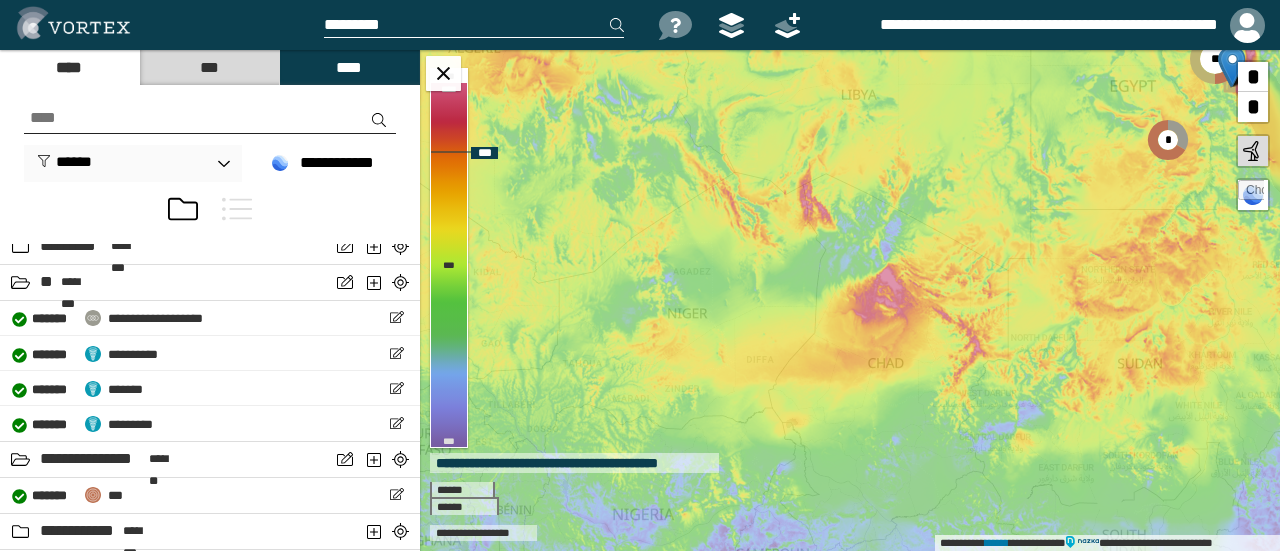 drag, startPoint x: 920, startPoint y: 389, endPoint x: 888, endPoint y: 319, distance: 76.96753 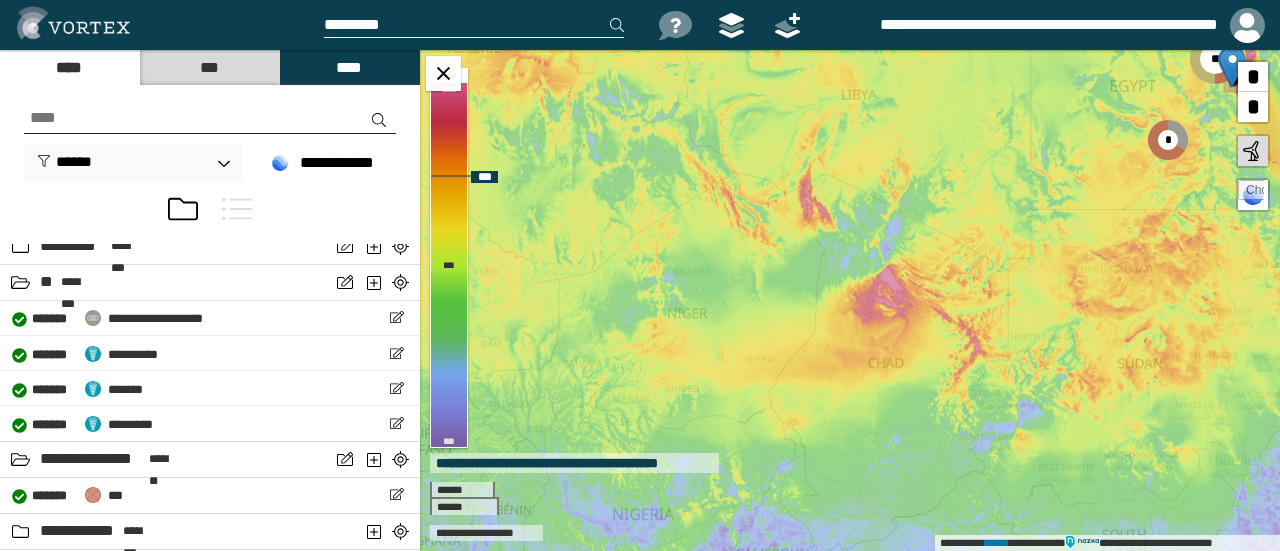 click on "*" at bounding box center [1253, 77] 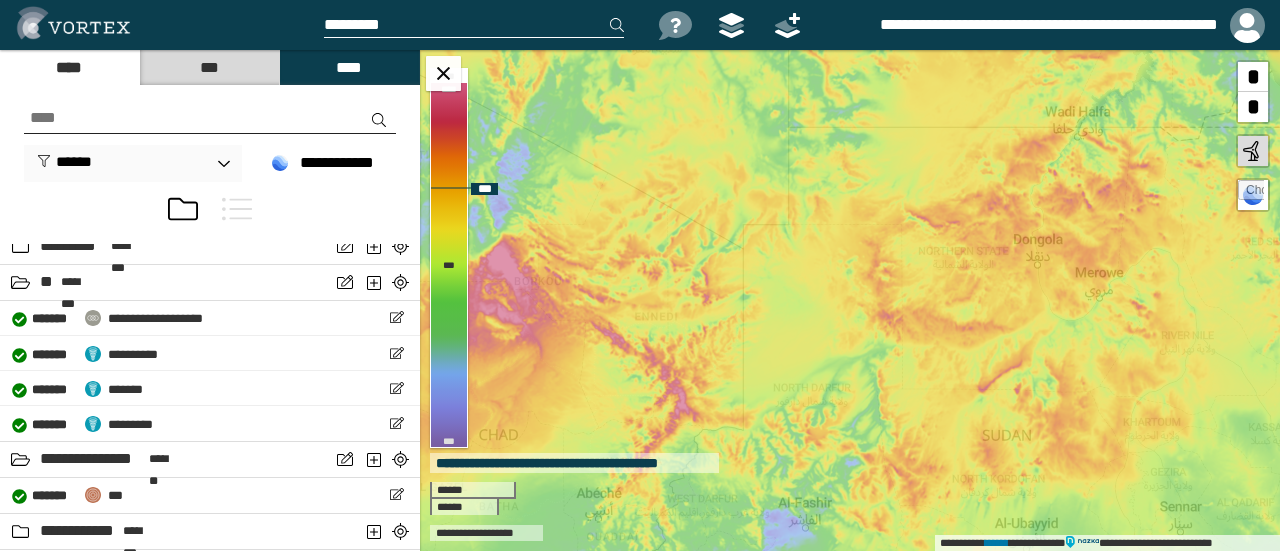 drag, startPoint x: 1033, startPoint y: 303, endPoint x: 611, endPoint y: 311, distance: 422.07584 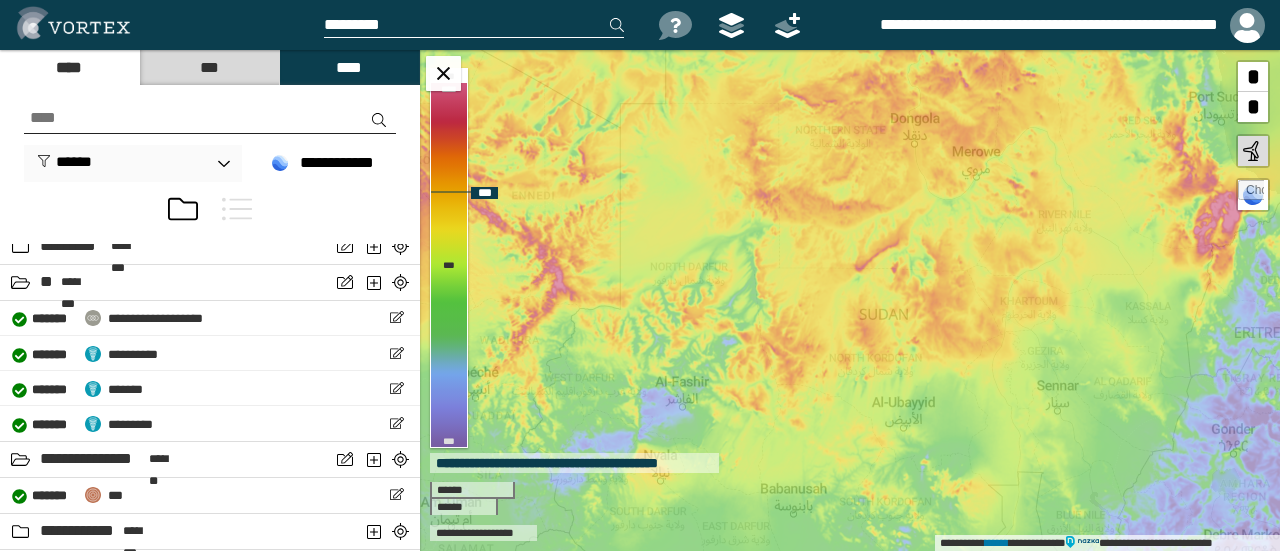 drag, startPoint x: 1074, startPoint y: 391, endPoint x: 950, endPoint y: 269, distance: 173.95401 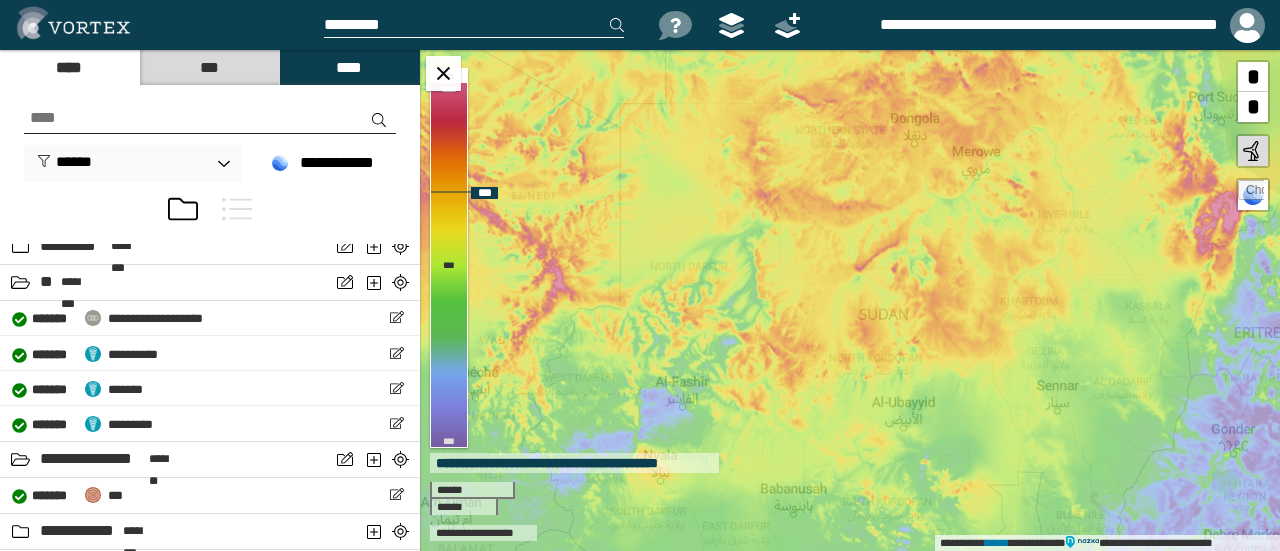 click on "**********" at bounding box center [850, 300] 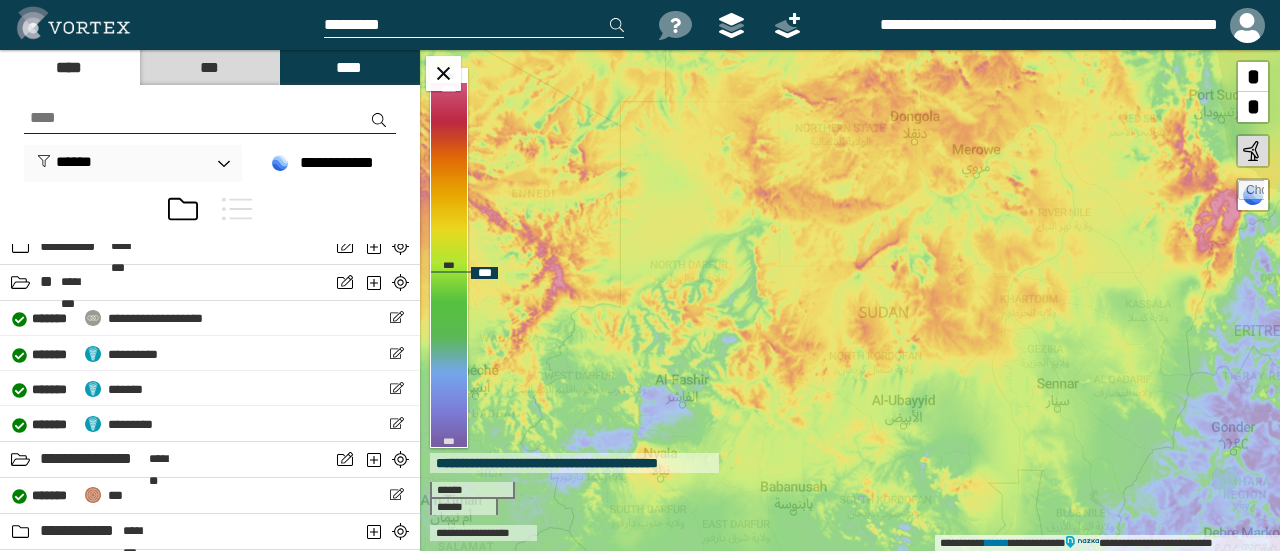 click on "*" at bounding box center (1253, 77) 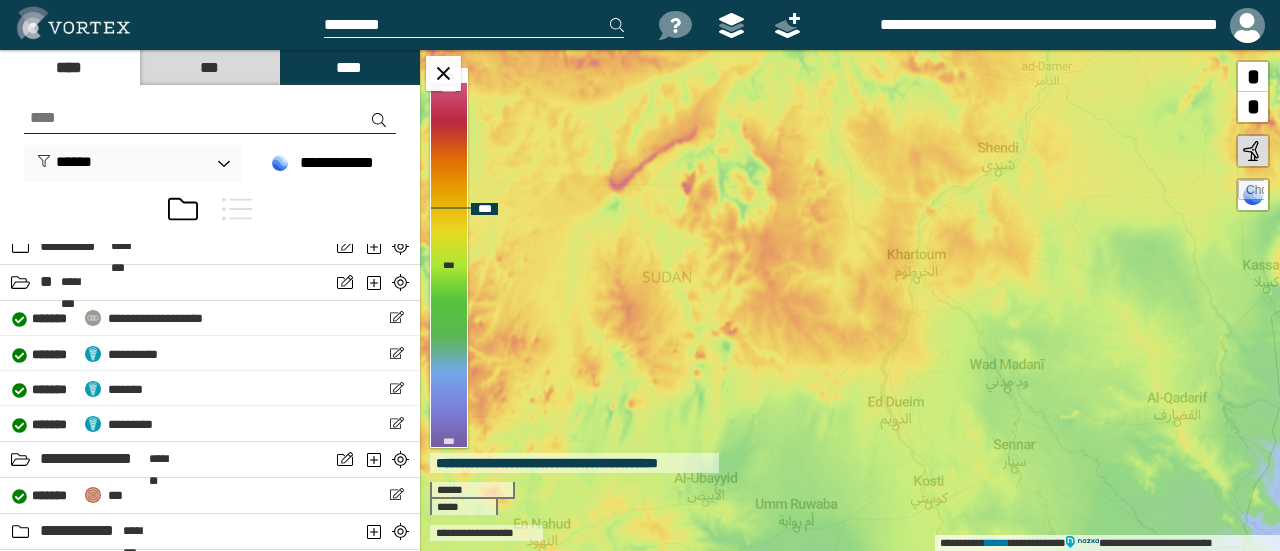 drag, startPoint x: 1125, startPoint y: 268, endPoint x: 874, endPoint y: 221, distance: 255.36249 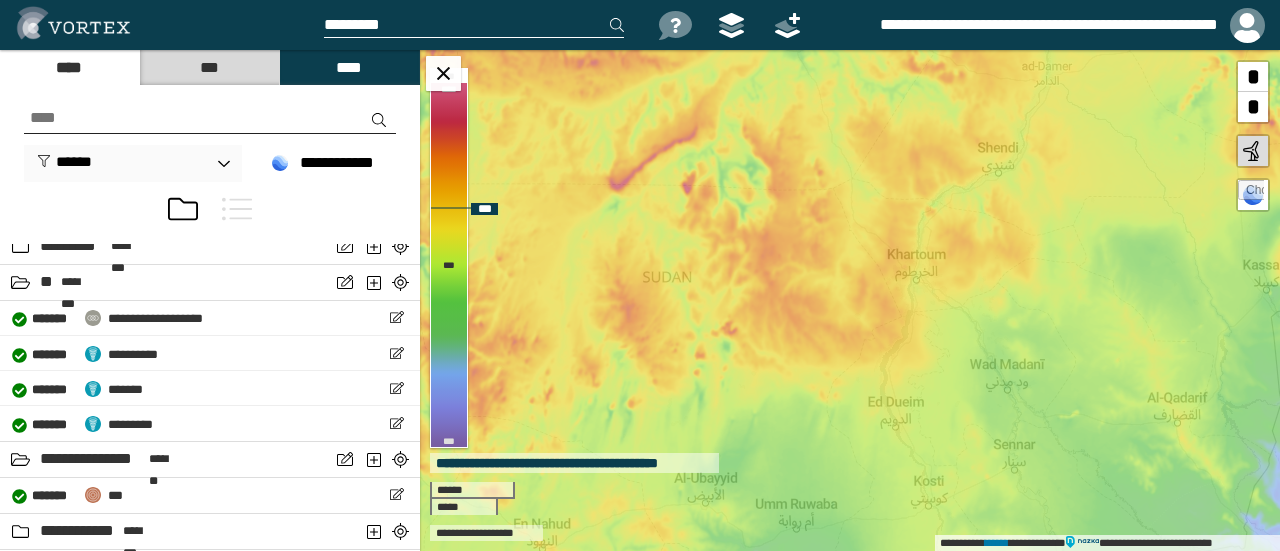 click on "**********" at bounding box center [850, 300] 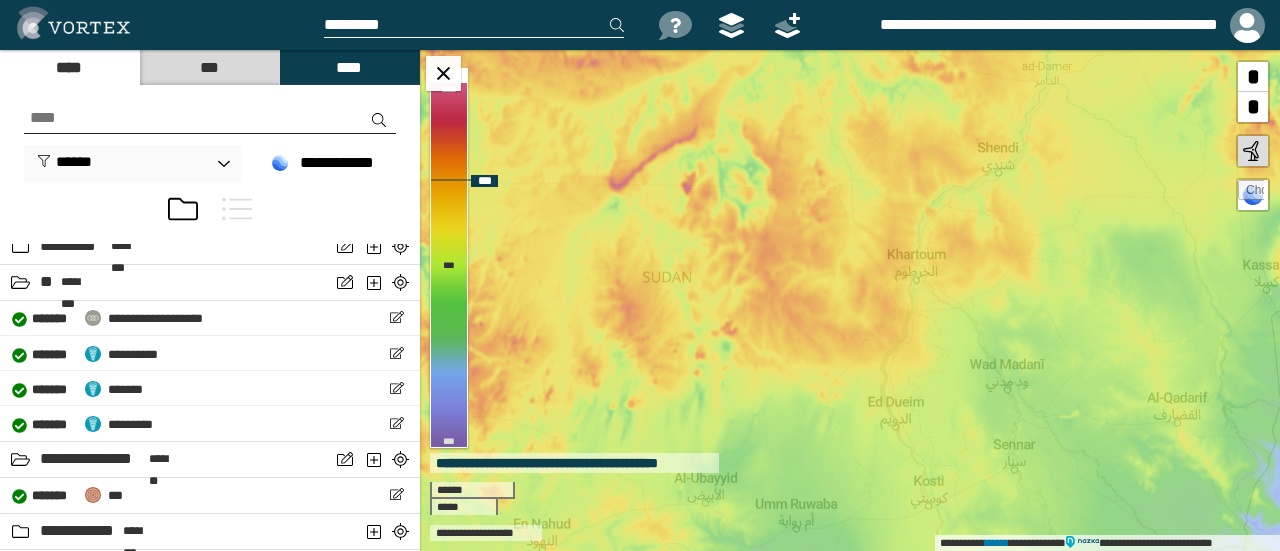 click on "*" at bounding box center [1253, 107] 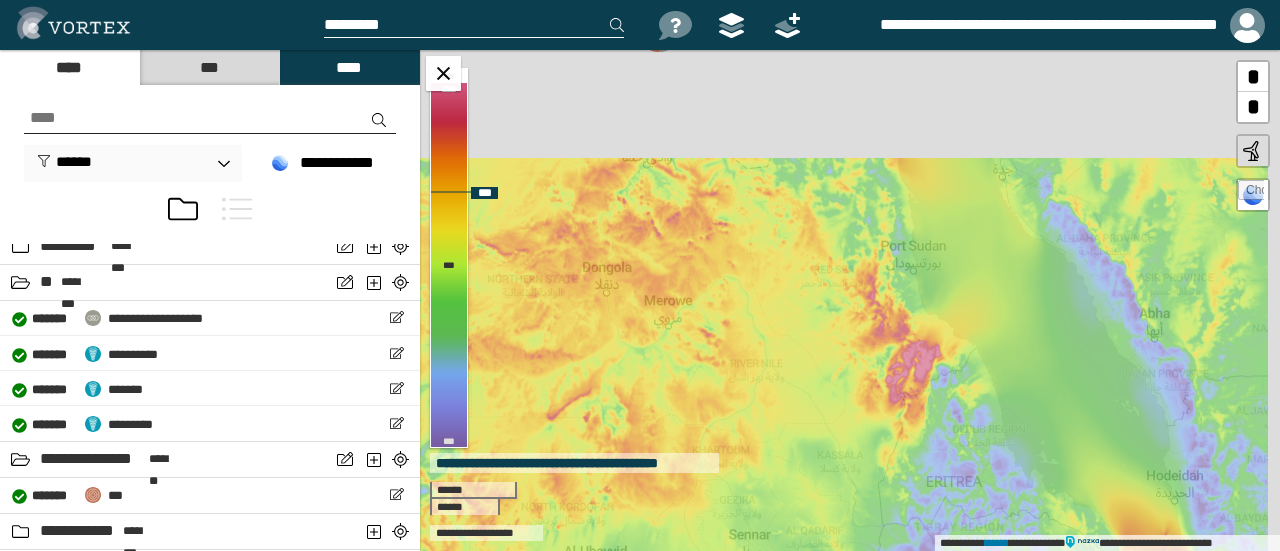 drag, startPoint x: 871, startPoint y: 283, endPoint x: 689, endPoint y: 458, distance: 252.48564 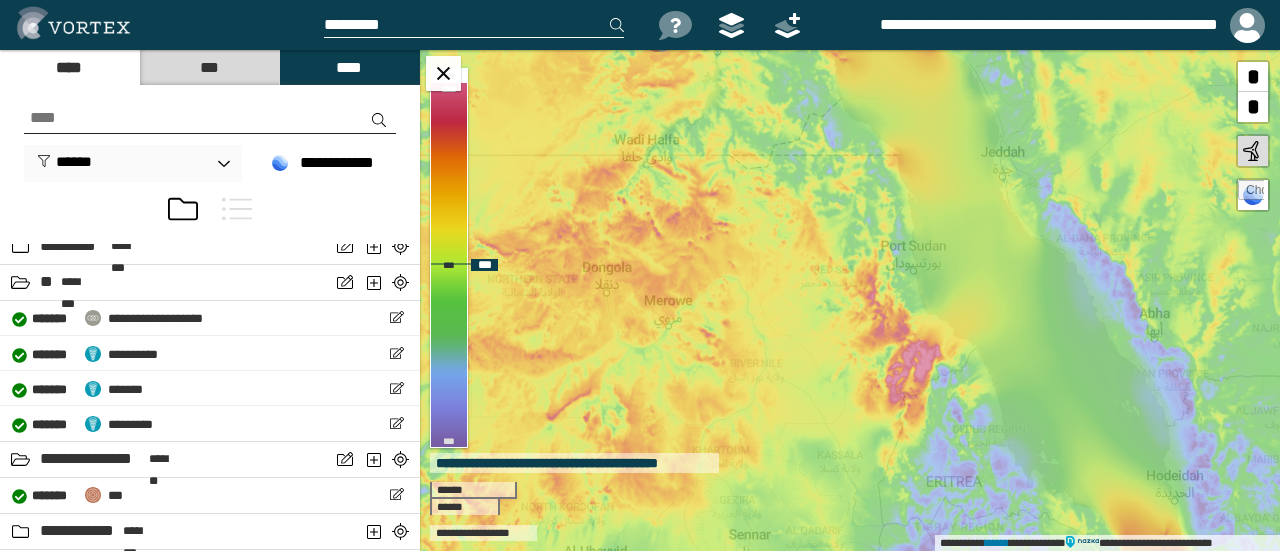 click on "*" at bounding box center (1253, 77) 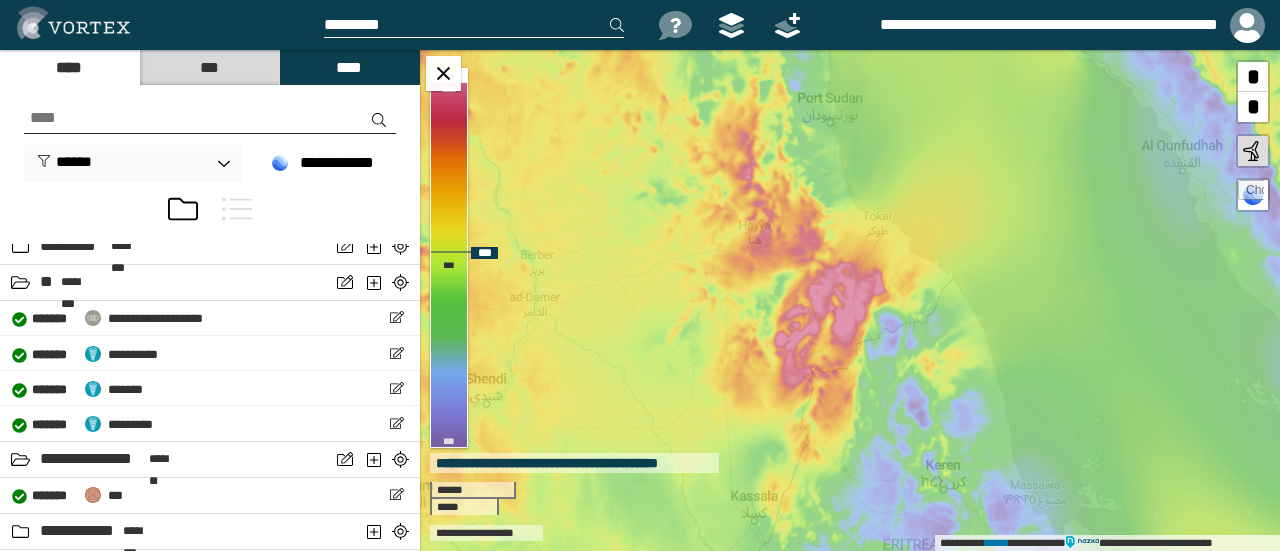 drag, startPoint x: 917, startPoint y: 406, endPoint x: 771, endPoint y: 289, distance: 187.09624 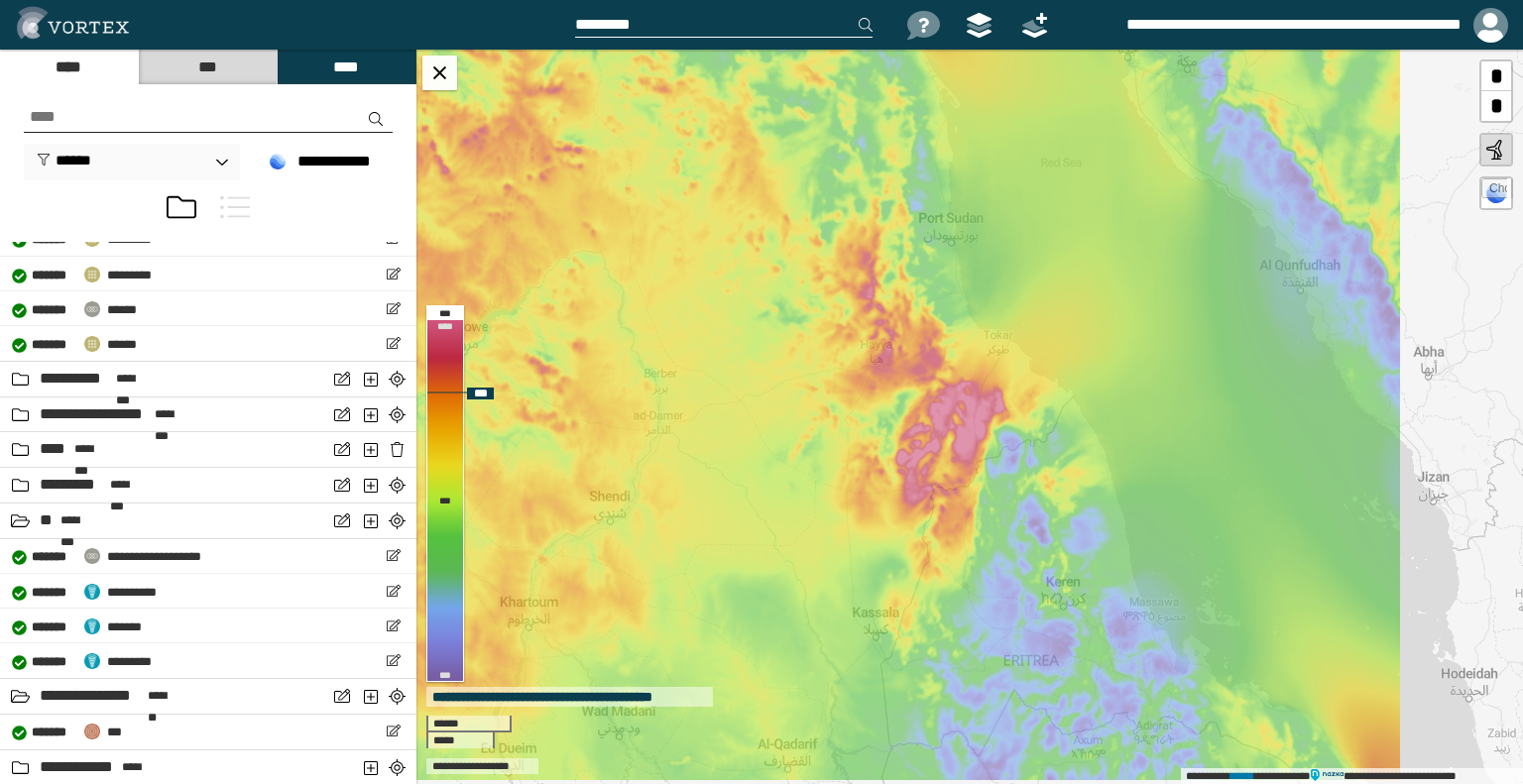 scroll, scrollTop: 710, scrollLeft: 0, axis: vertical 